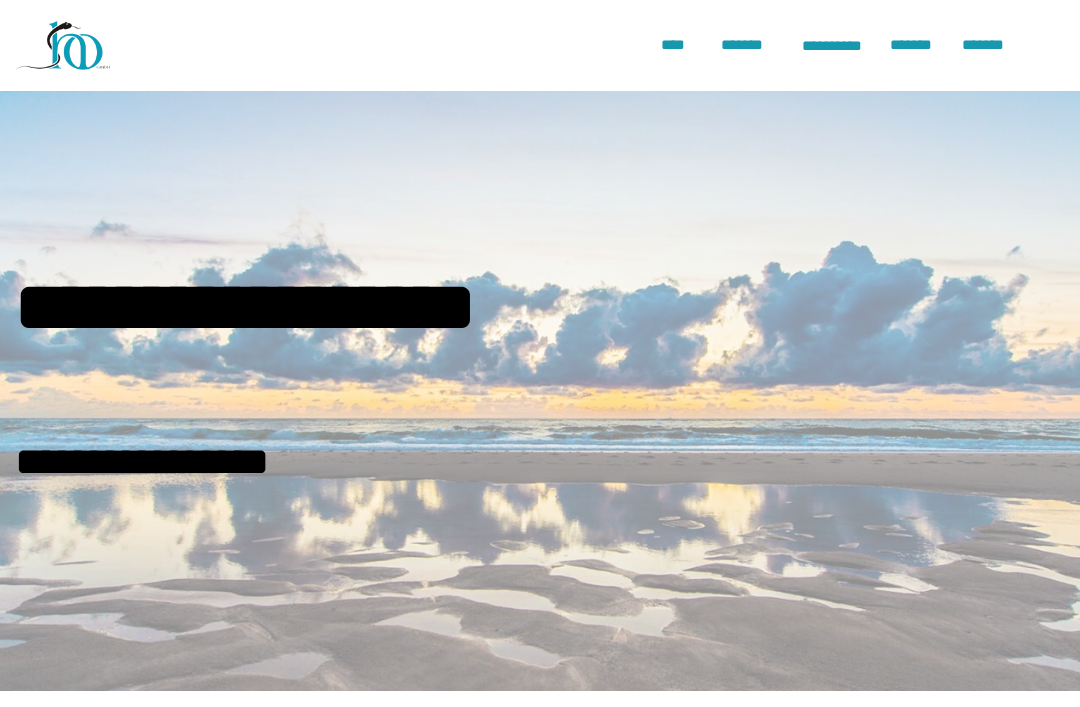 scroll, scrollTop: 1210, scrollLeft: 0, axis: vertical 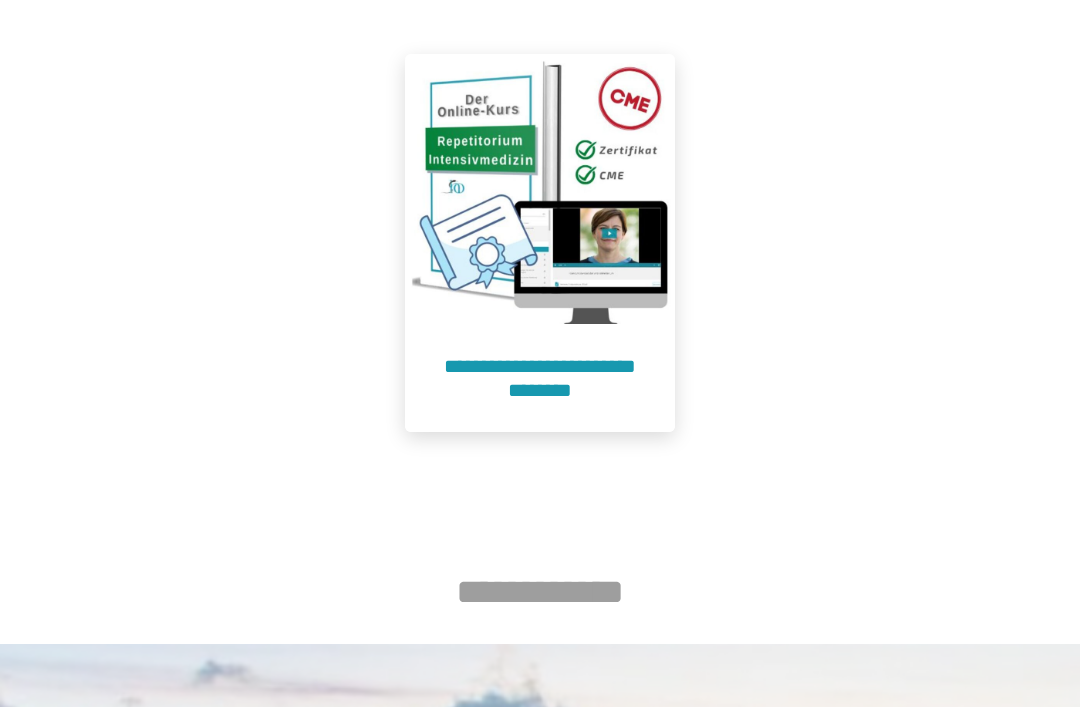 click on "**********" at bounding box center [540, 378] 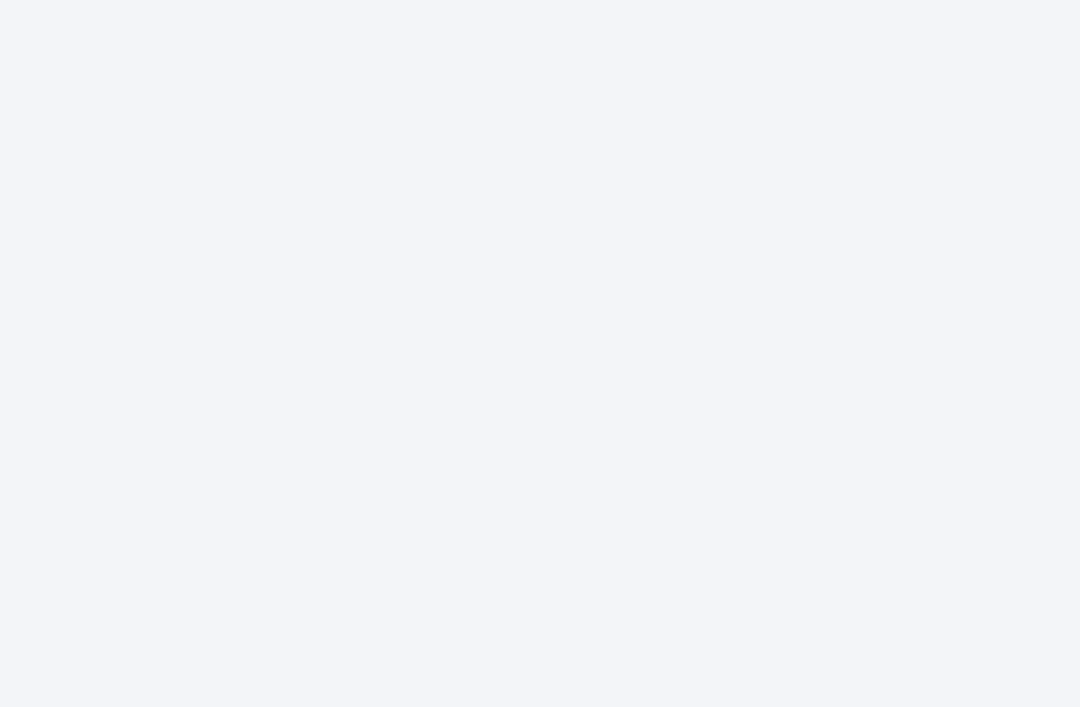 scroll, scrollTop: 155, scrollLeft: 0, axis: vertical 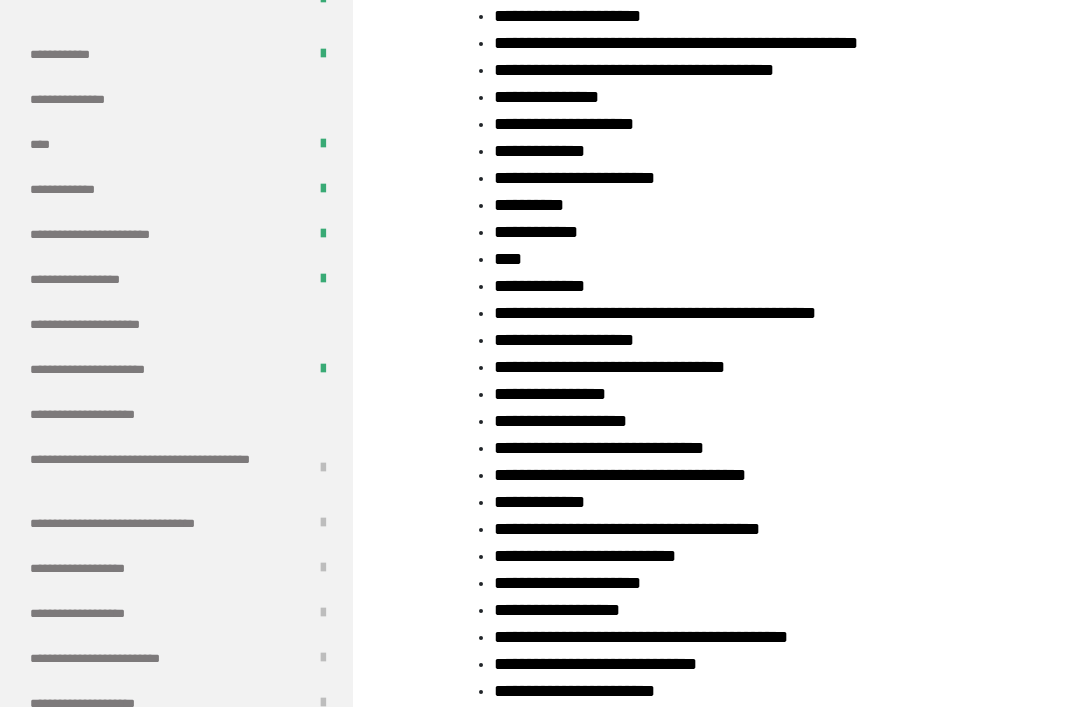 click on "**********" at bounding box center [109, 414] 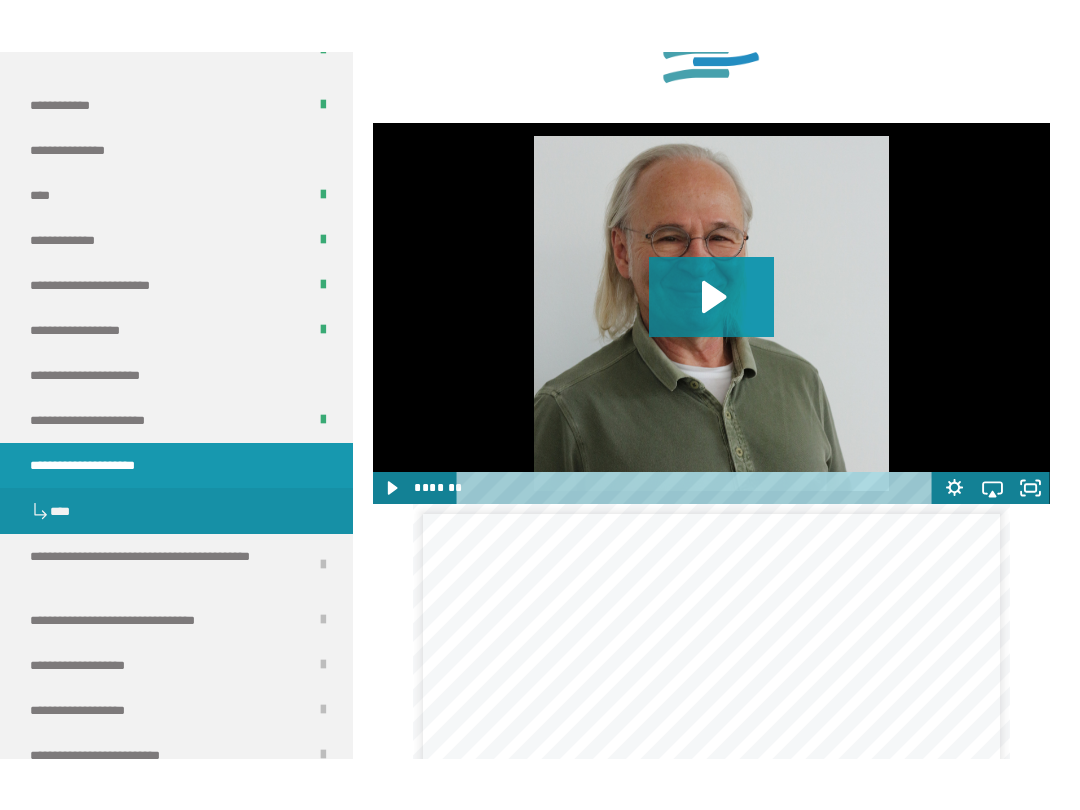 scroll, scrollTop: 1333, scrollLeft: 0, axis: vertical 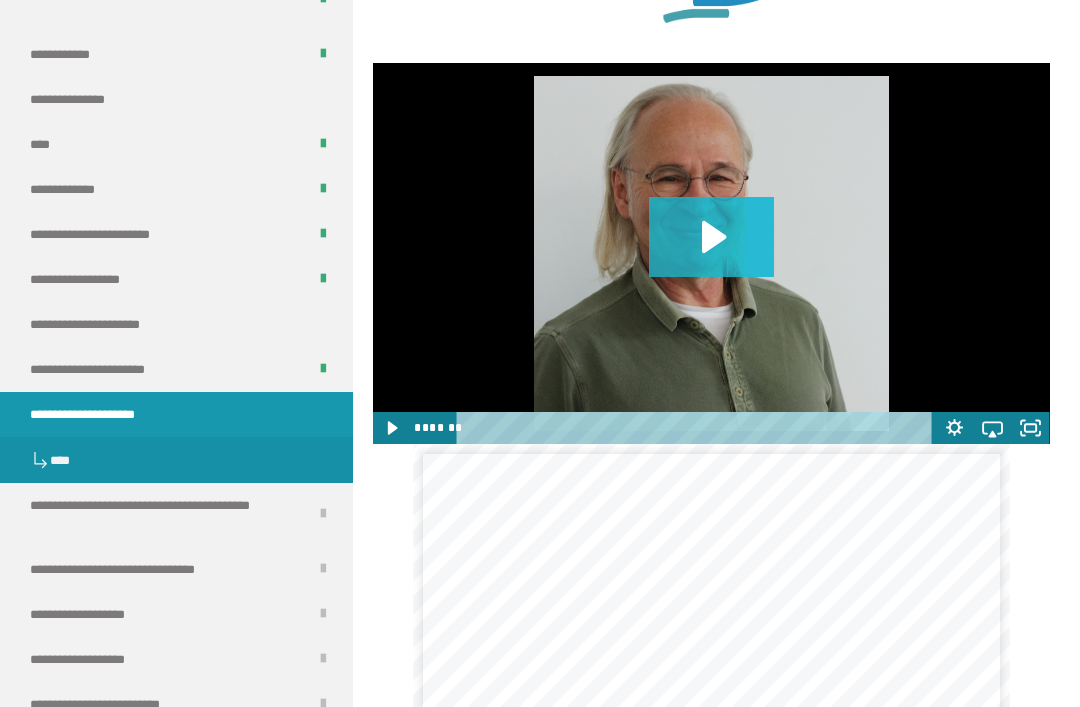 click 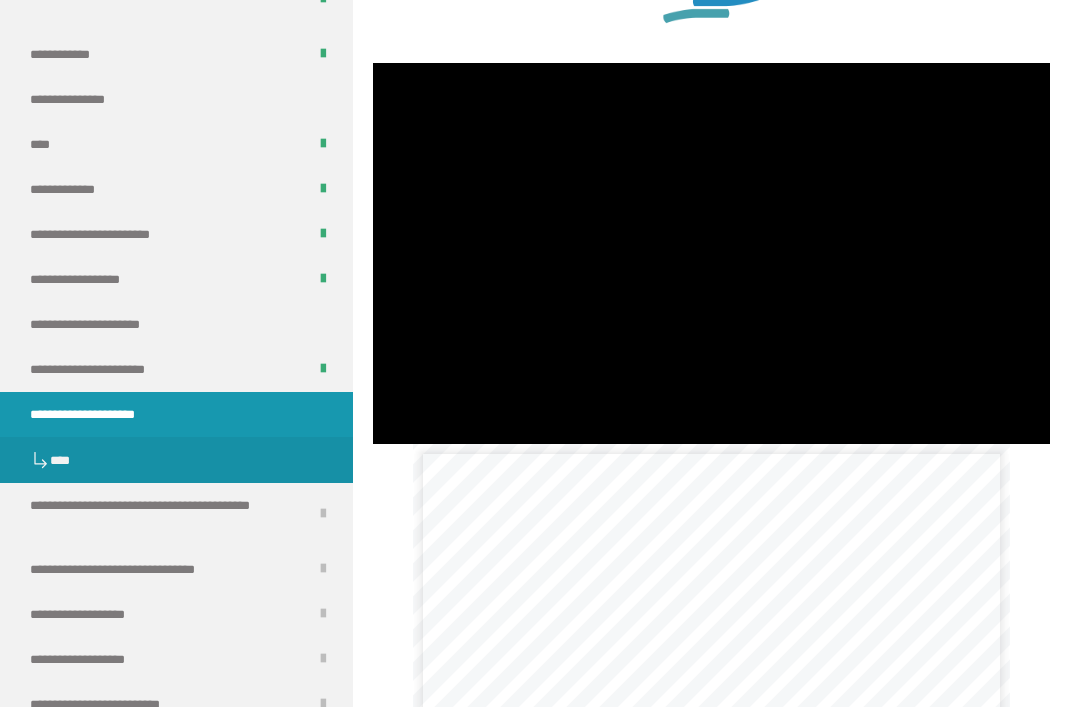 click at bounding box center [711, 253] 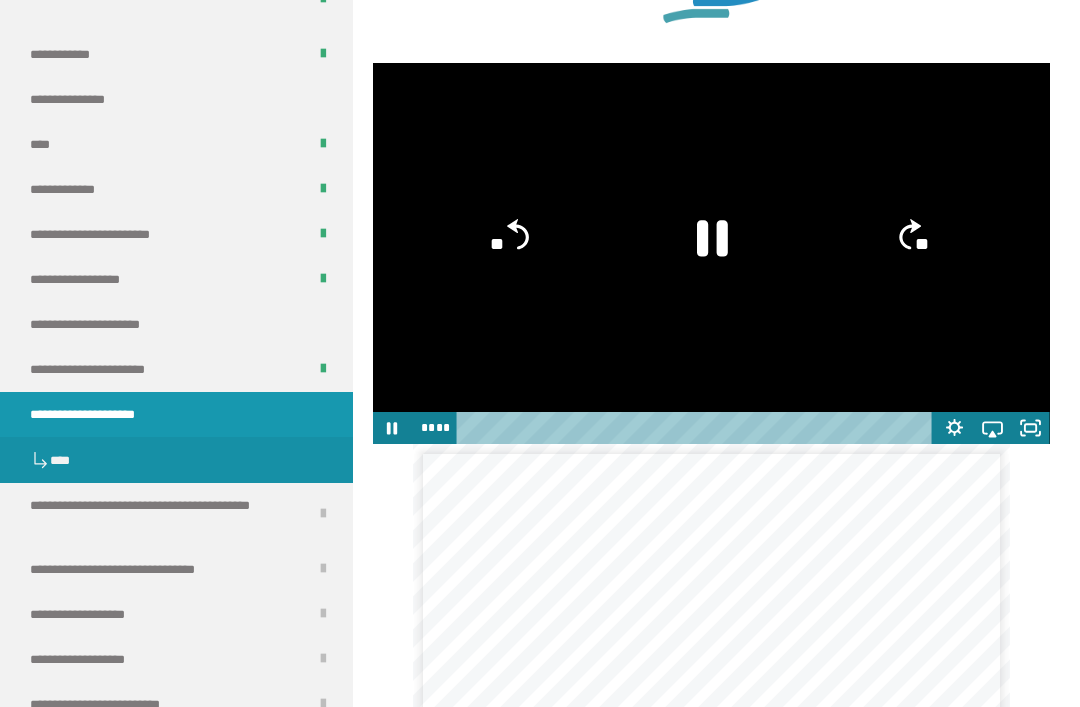 click 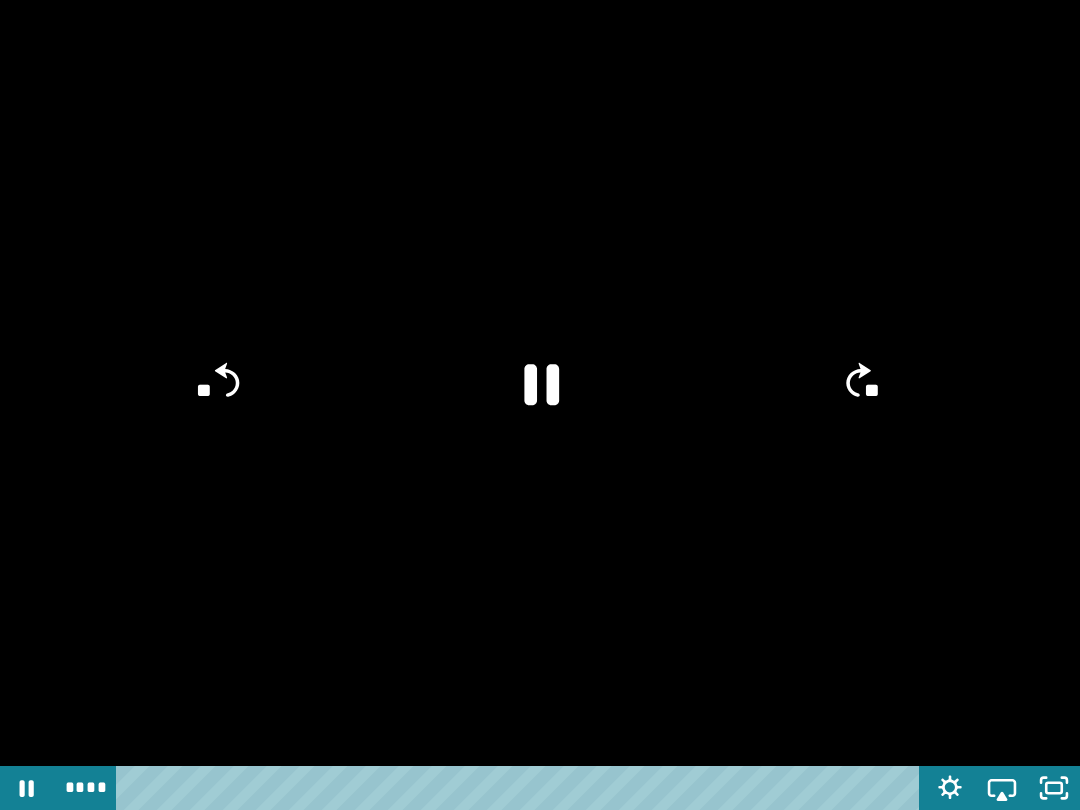 scroll, scrollTop: 0, scrollLeft: 0, axis: both 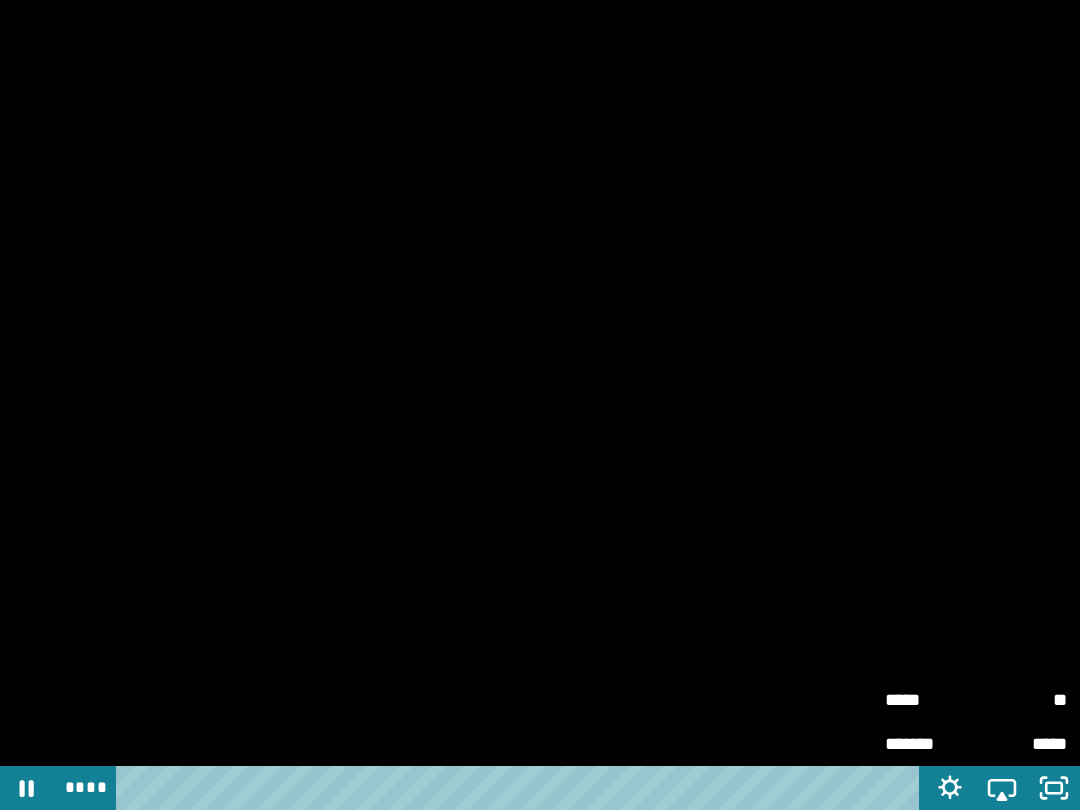 click on "**" at bounding box center [1021, 700] 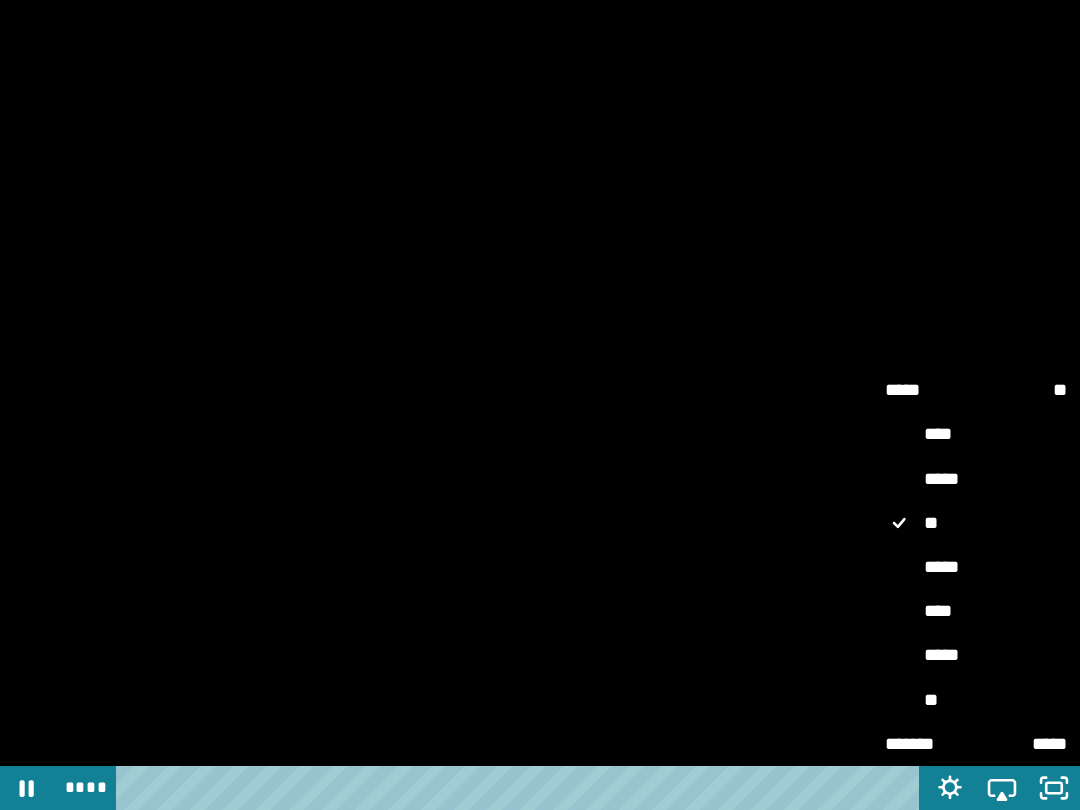 click on "**" at bounding box center [976, 700] 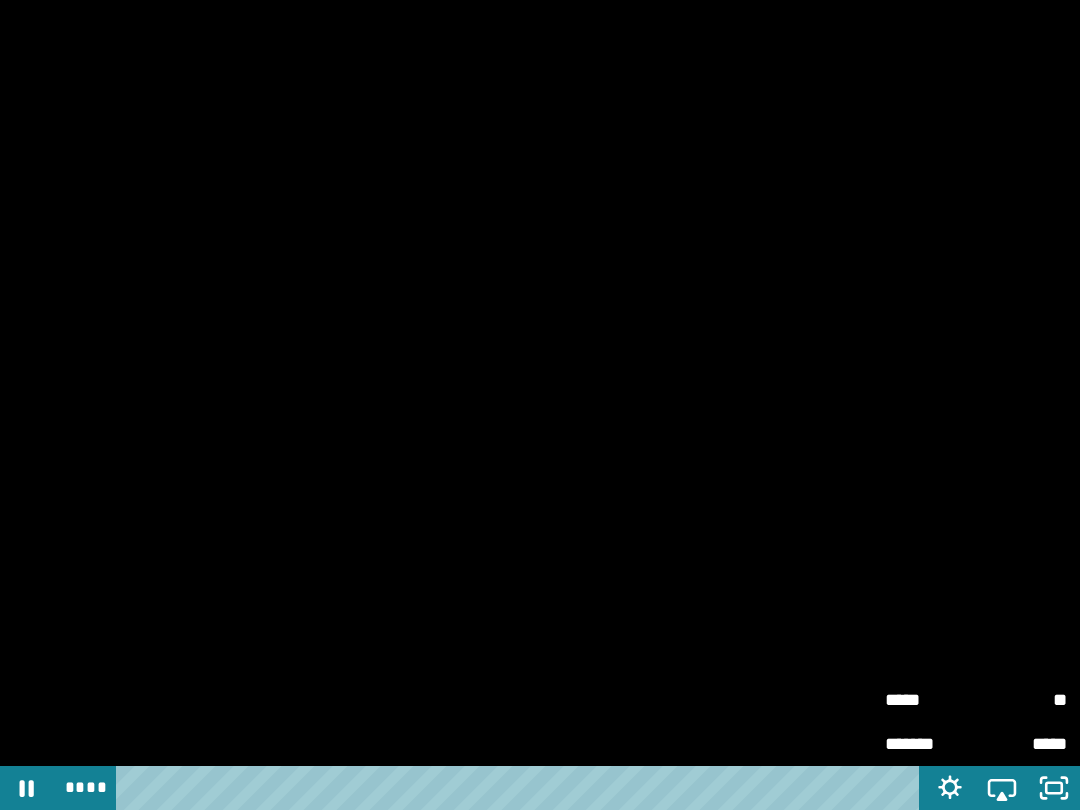 scroll, scrollTop: 1333, scrollLeft: 0, axis: vertical 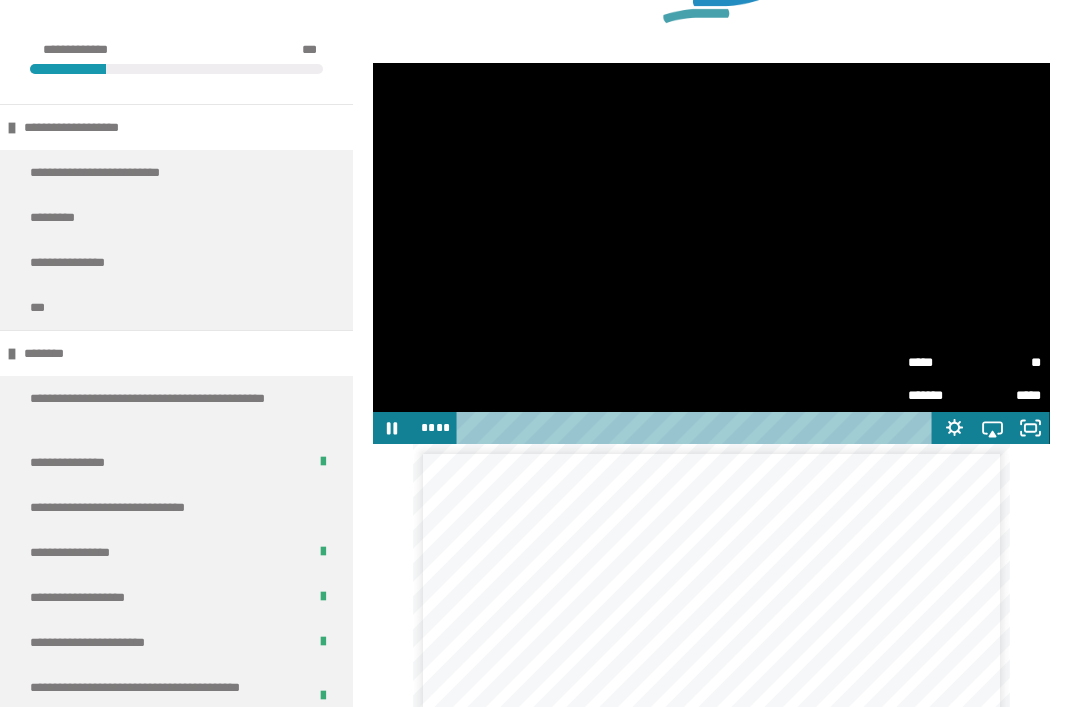 click 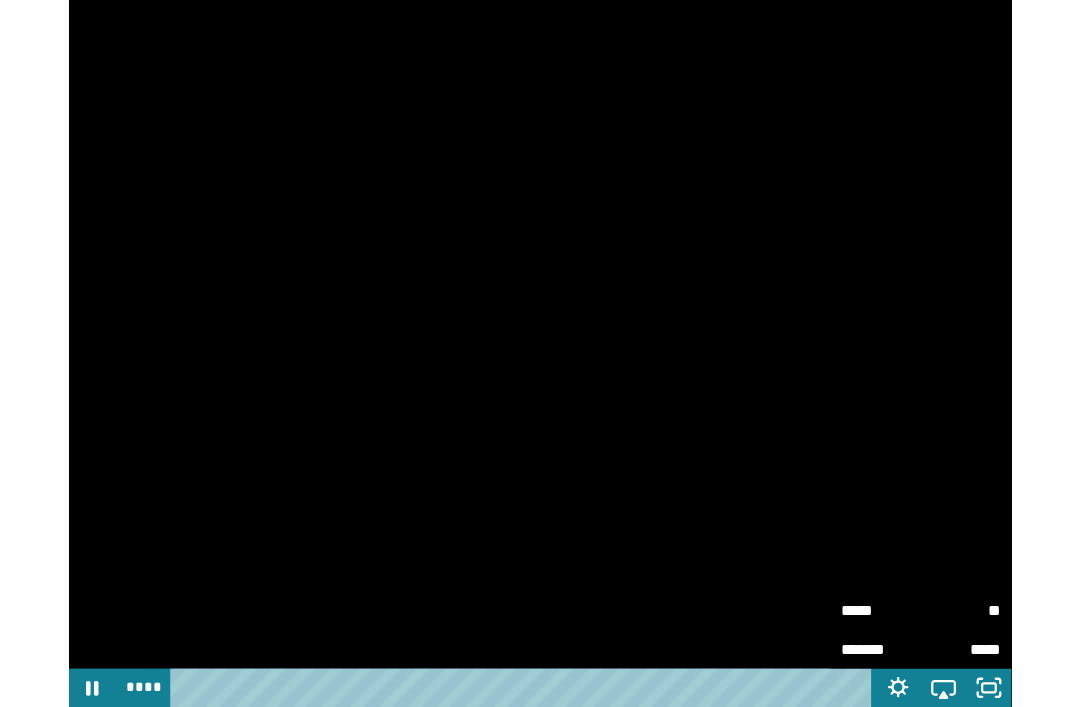 scroll, scrollTop: 0, scrollLeft: 0, axis: both 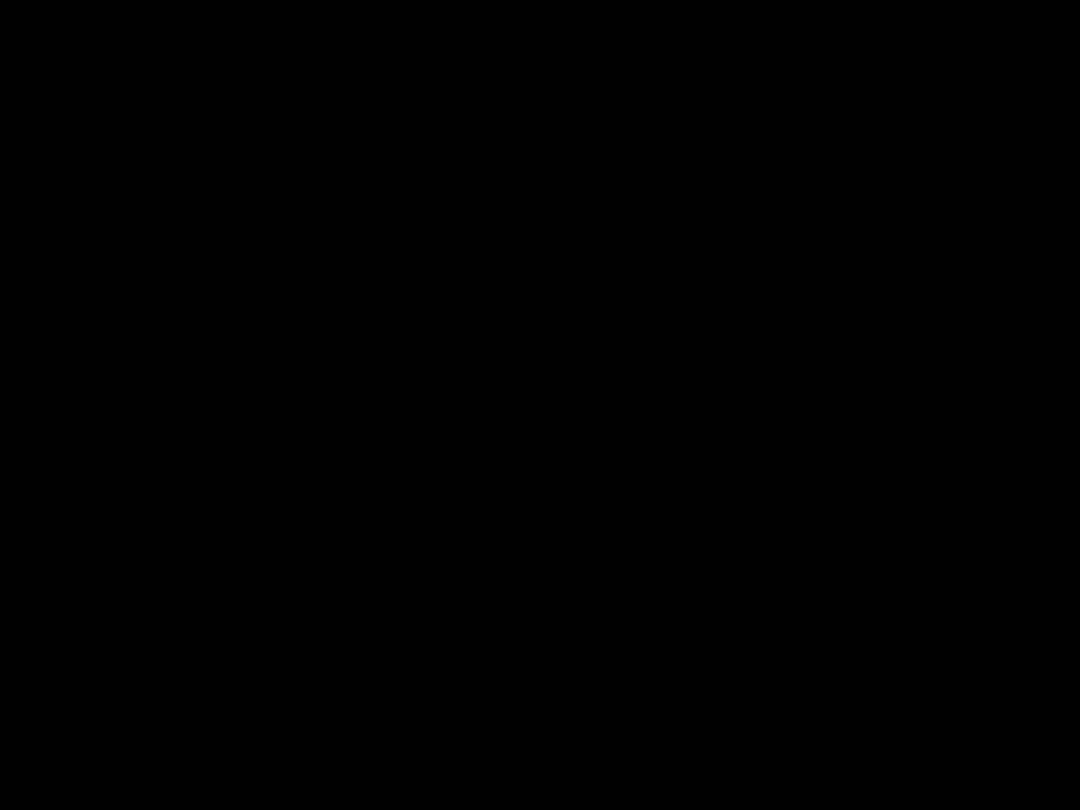click at bounding box center (540, 405) 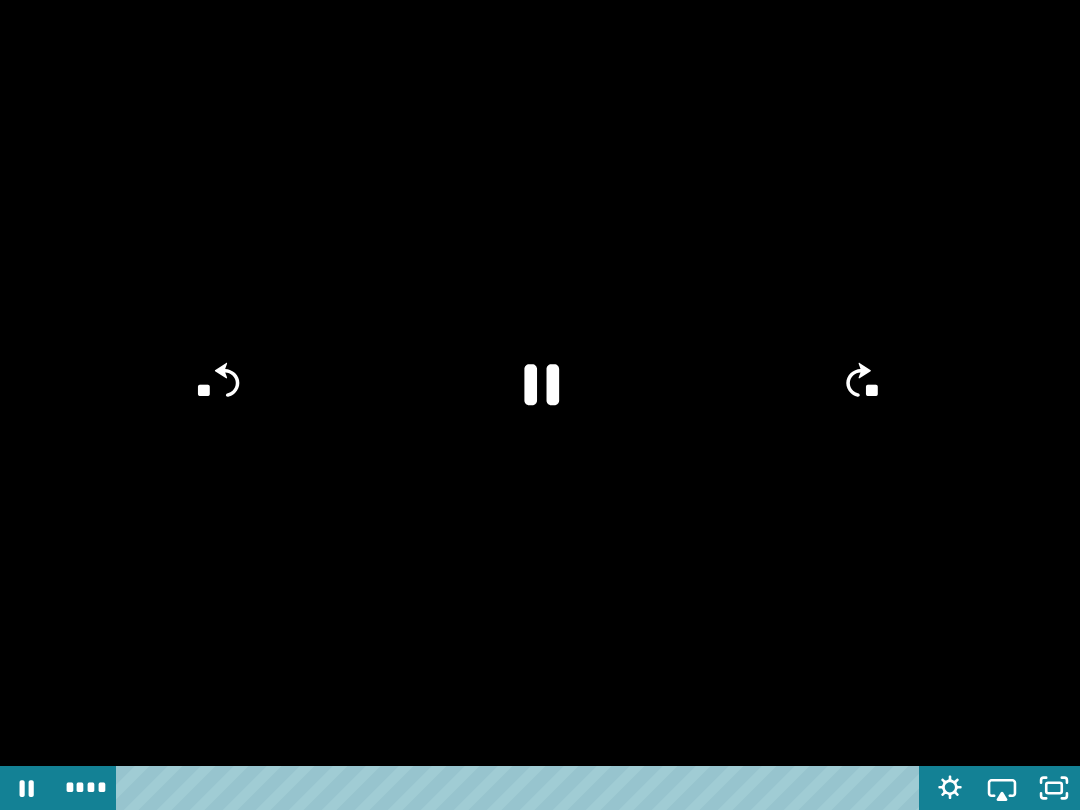 click at bounding box center (540, 405) 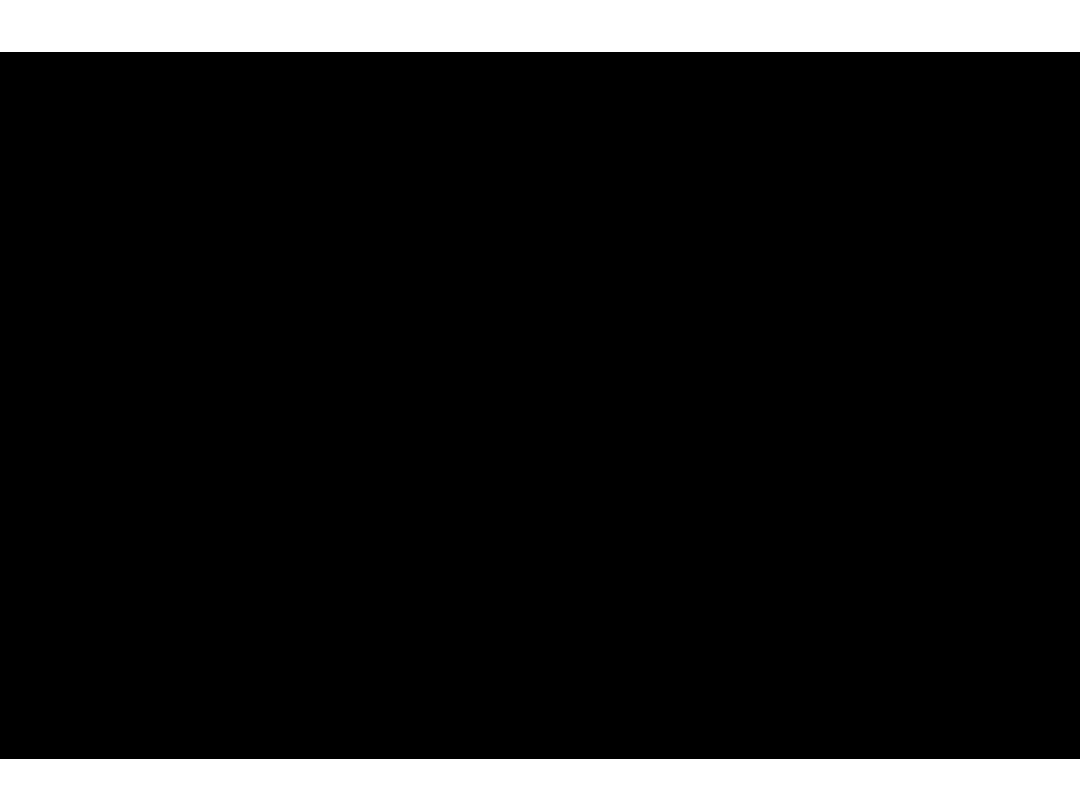 scroll, scrollTop: 1333, scrollLeft: 0, axis: vertical 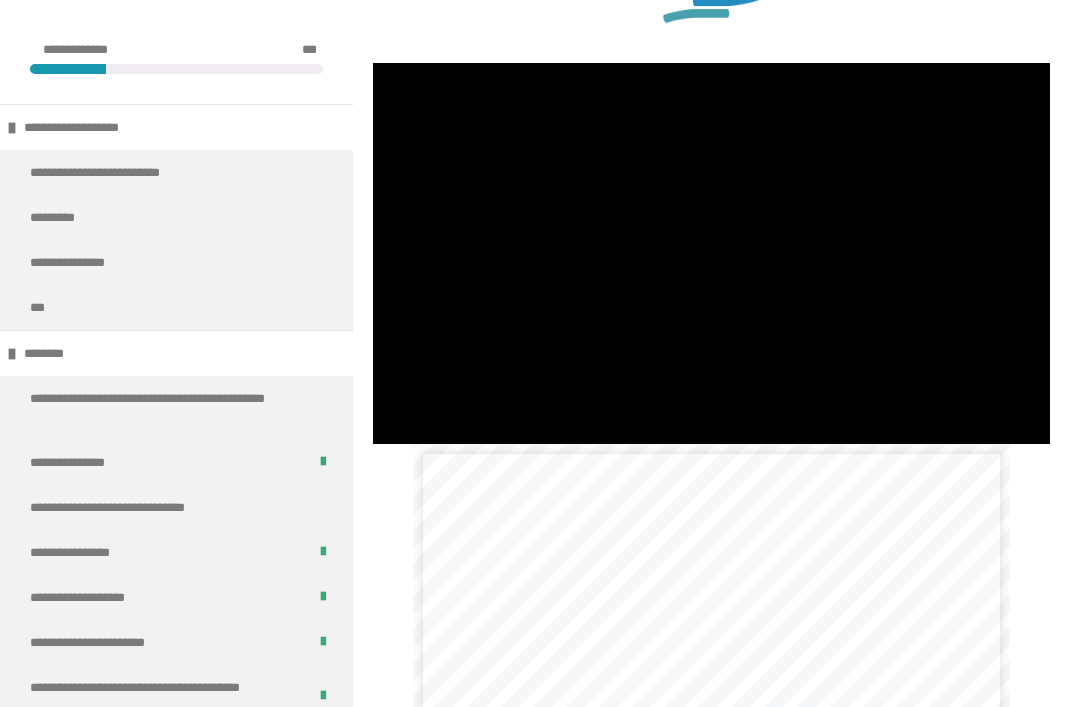 click at bounding box center (711, 253) 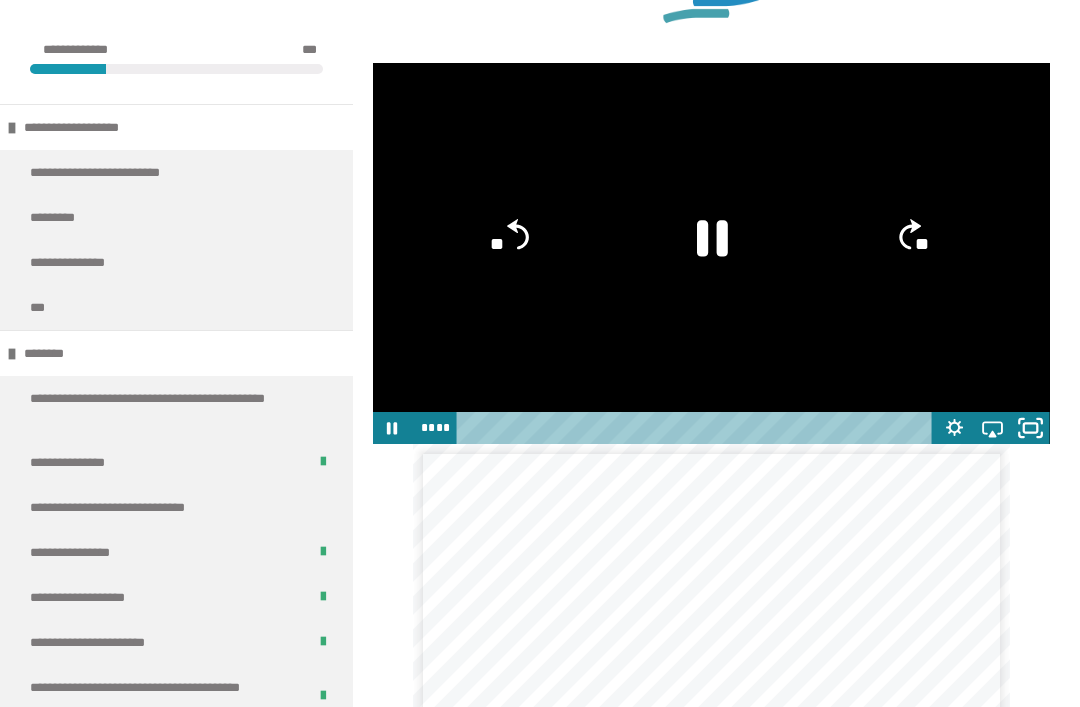 click 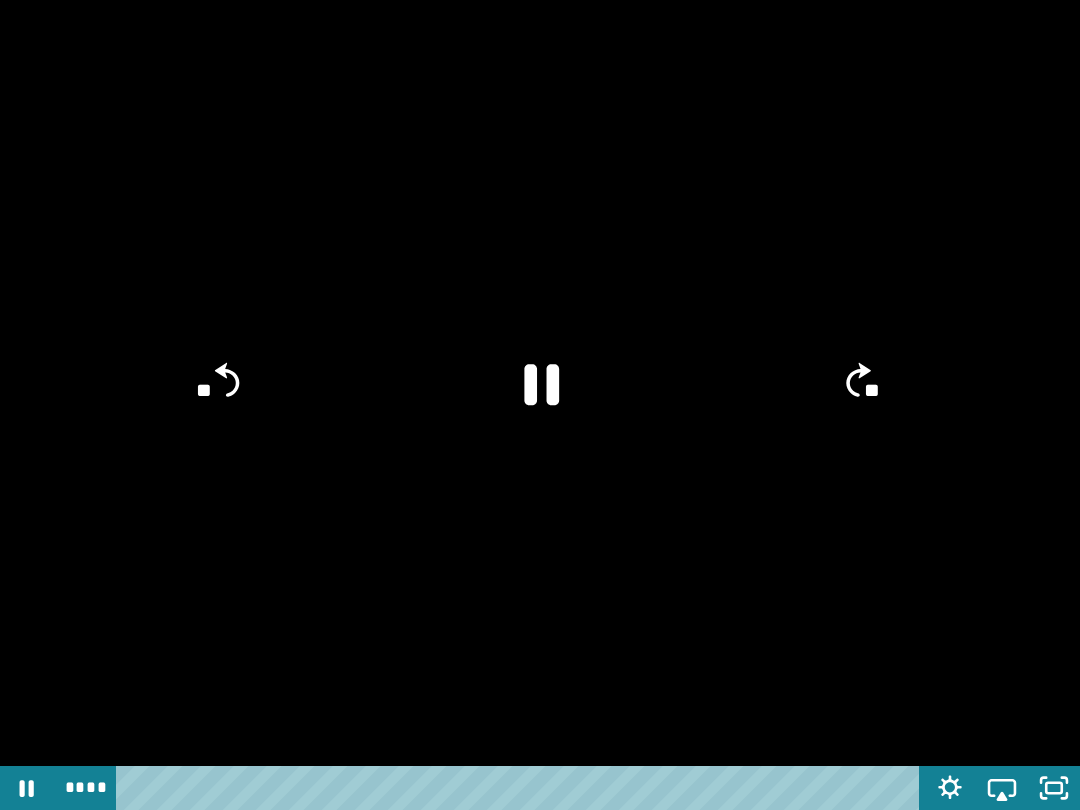scroll, scrollTop: 0, scrollLeft: 0, axis: both 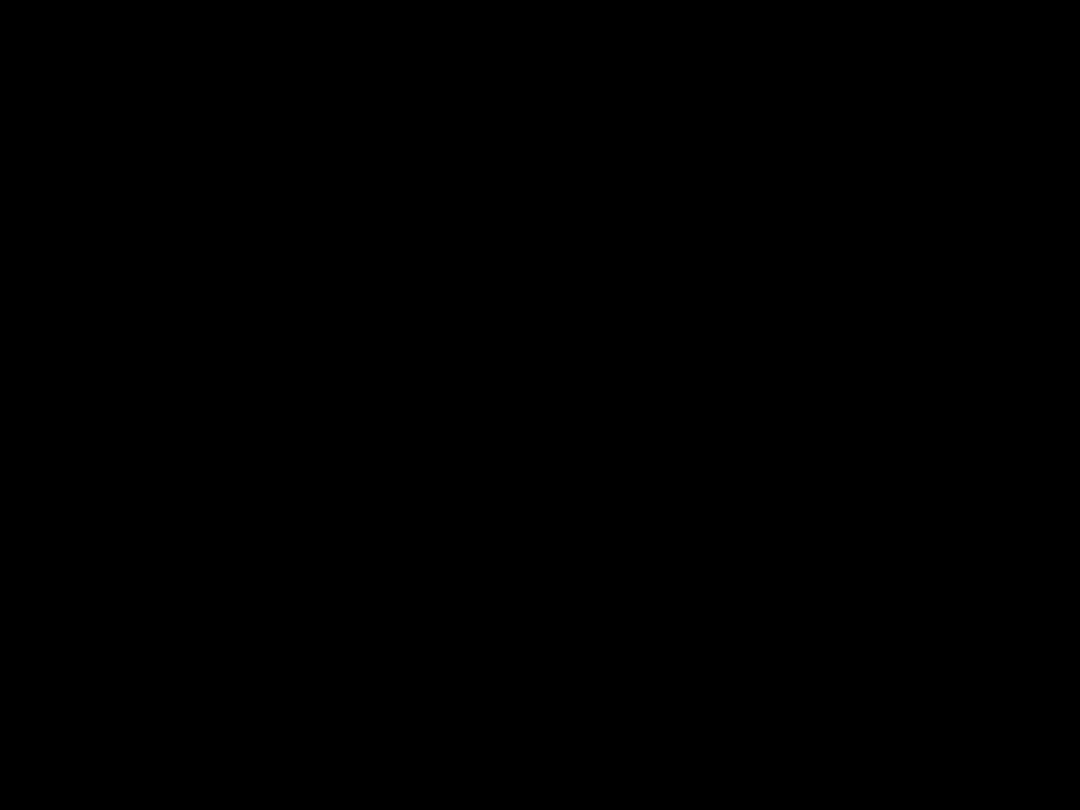 click at bounding box center (540, 405) 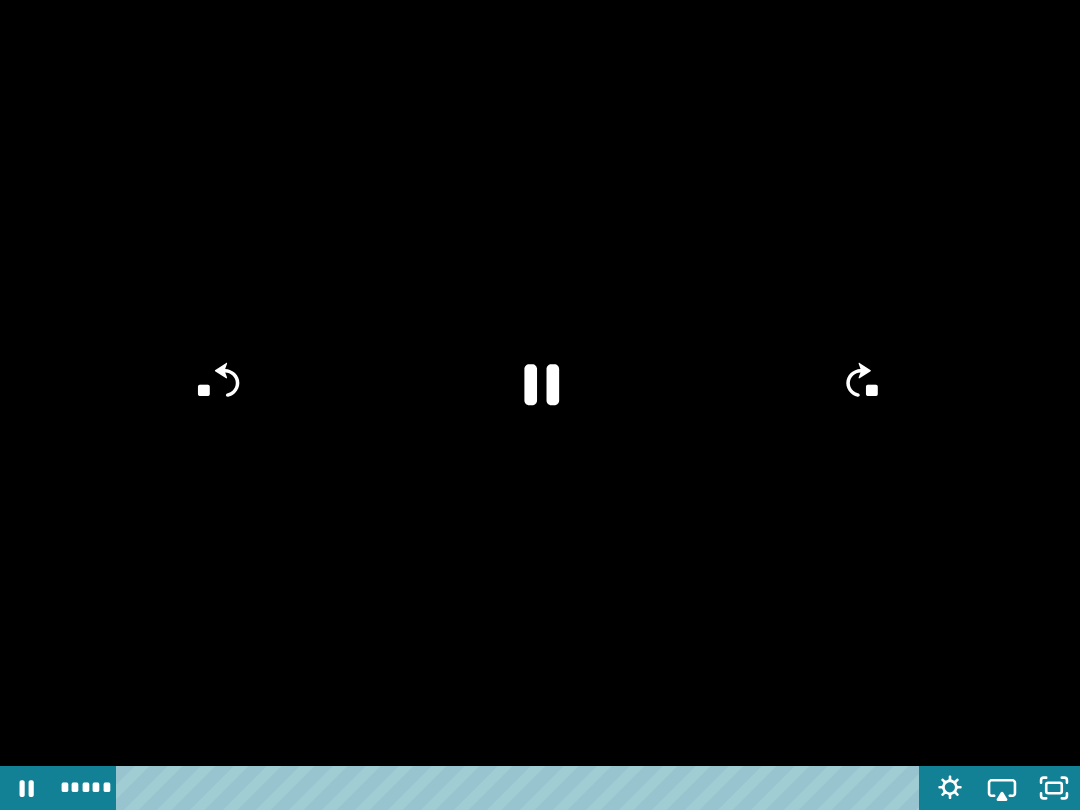 click at bounding box center (540, 405) 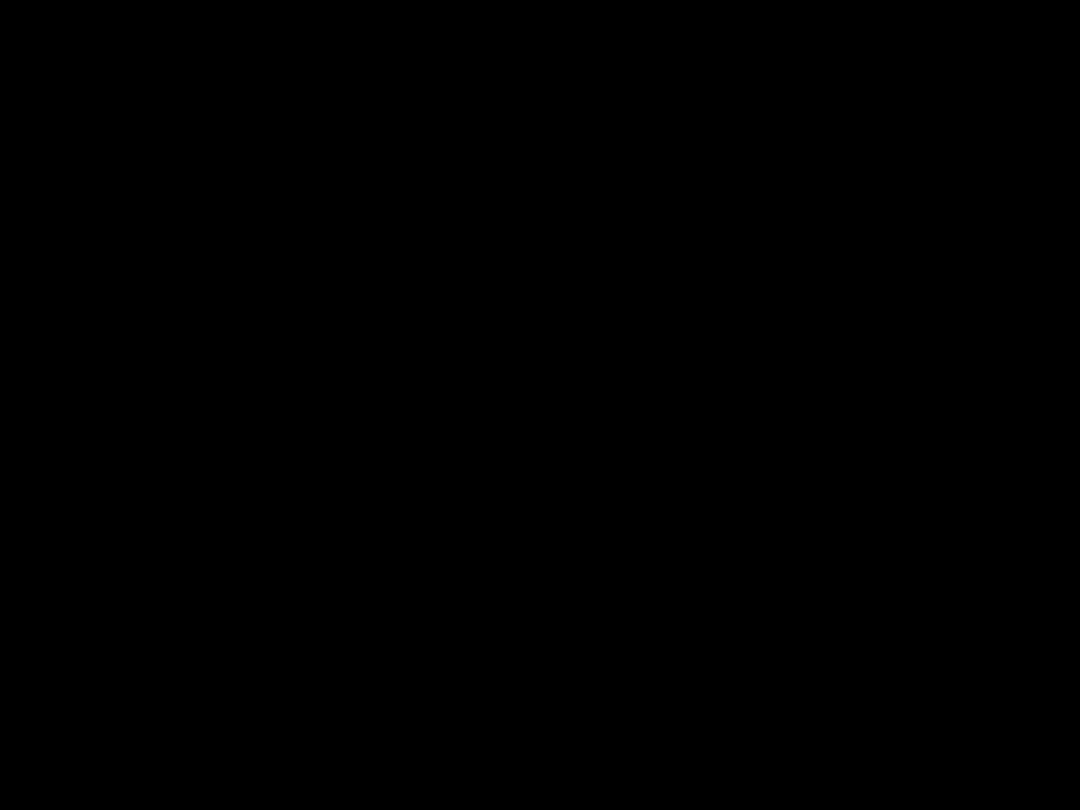 click at bounding box center (540, 405) 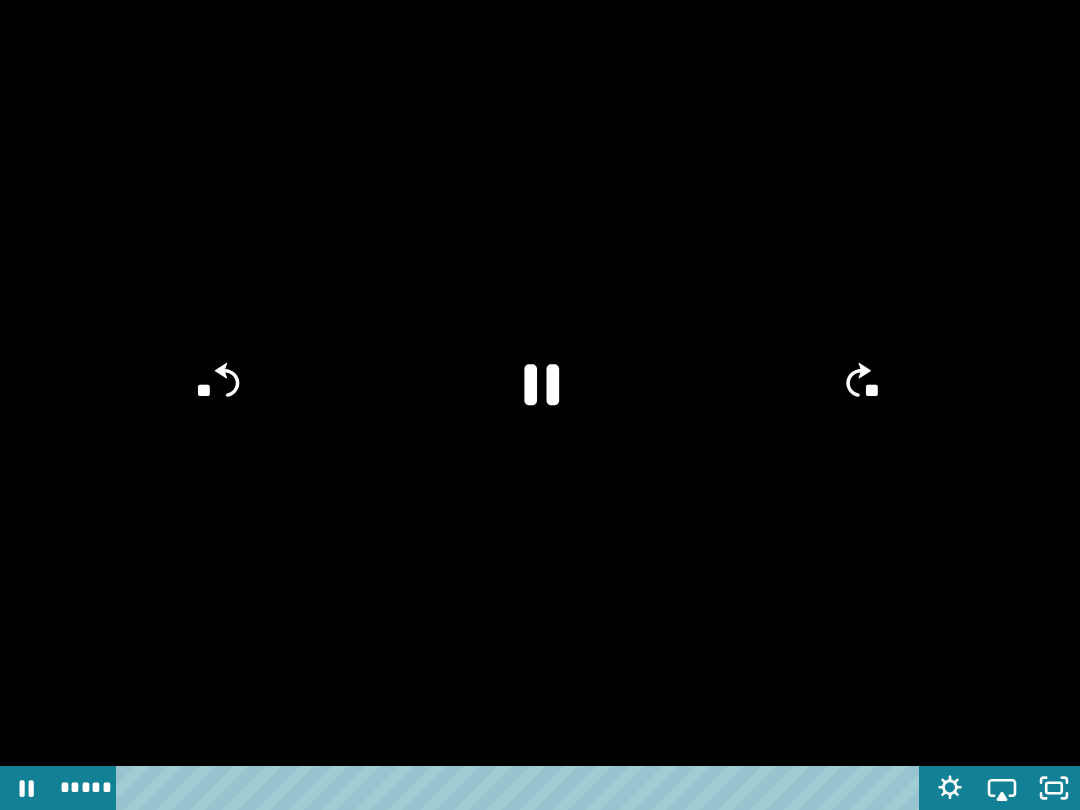 click at bounding box center (540, 405) 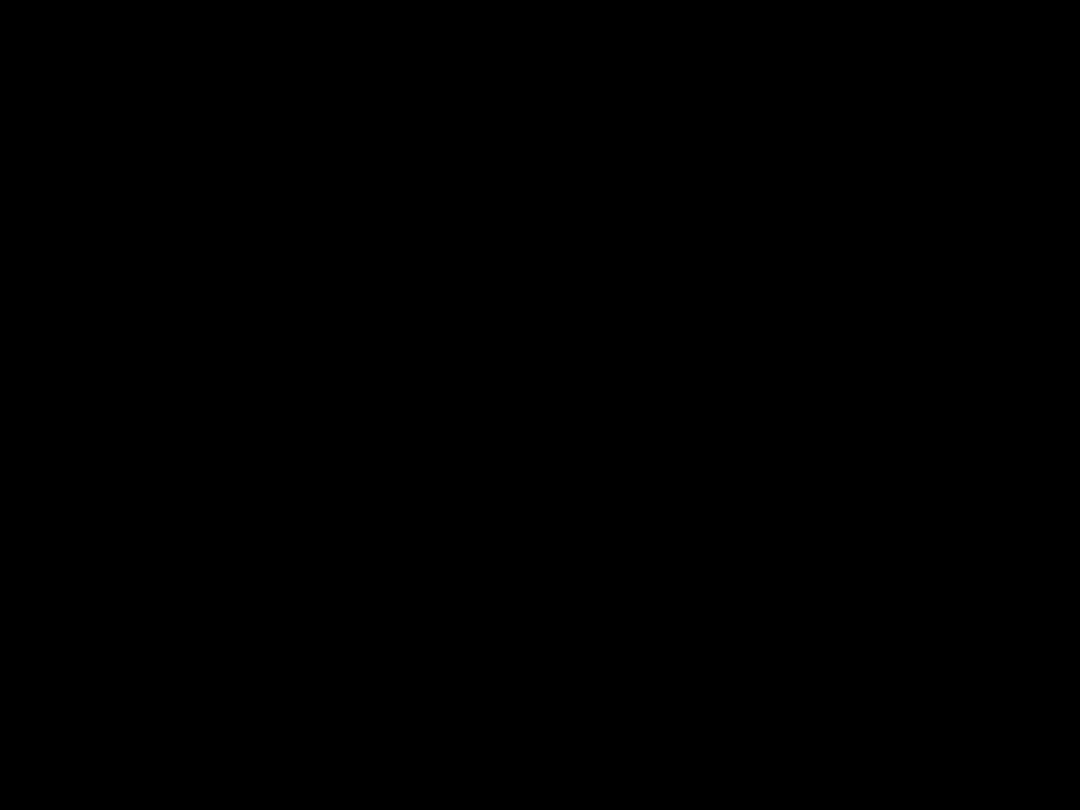 click at bounding box center (540, 405) 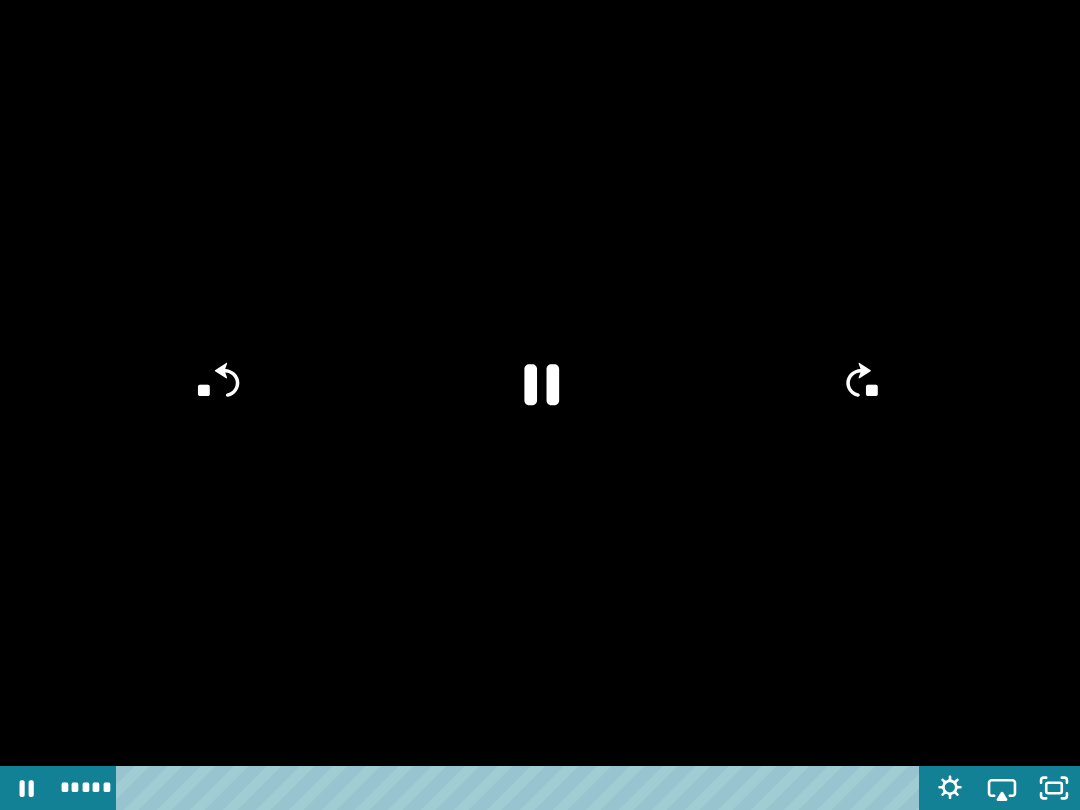 click on "**" 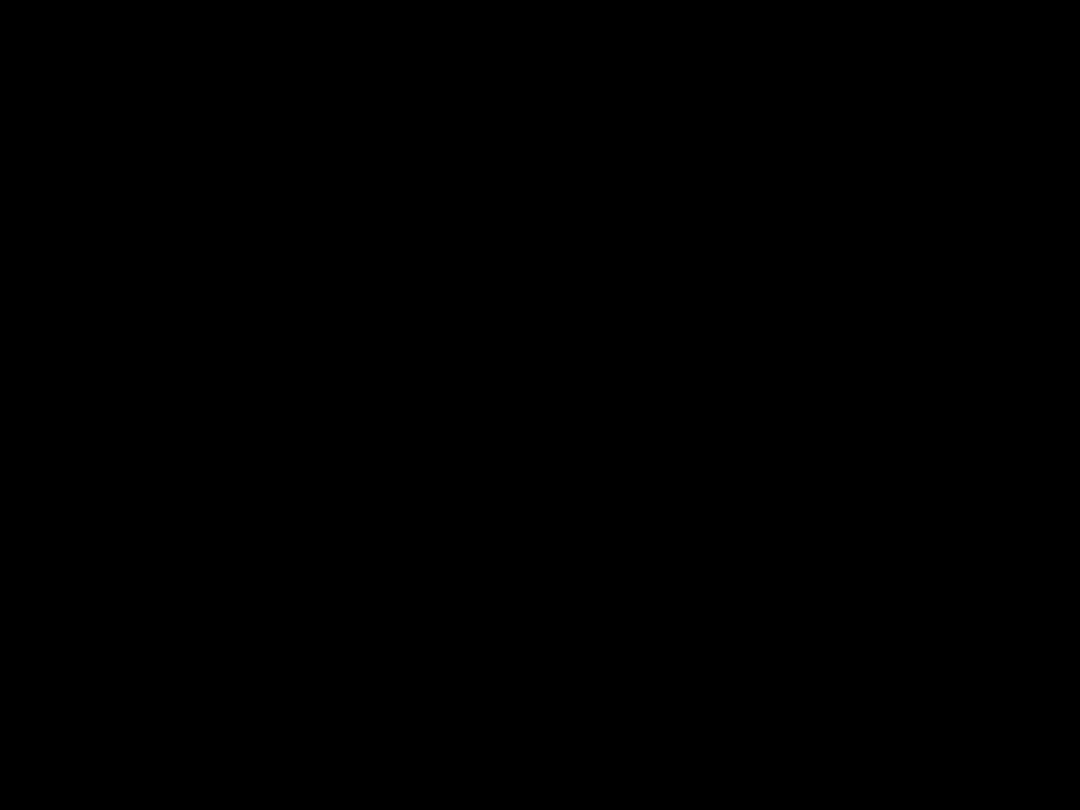 click at bounding box center [540, 405] 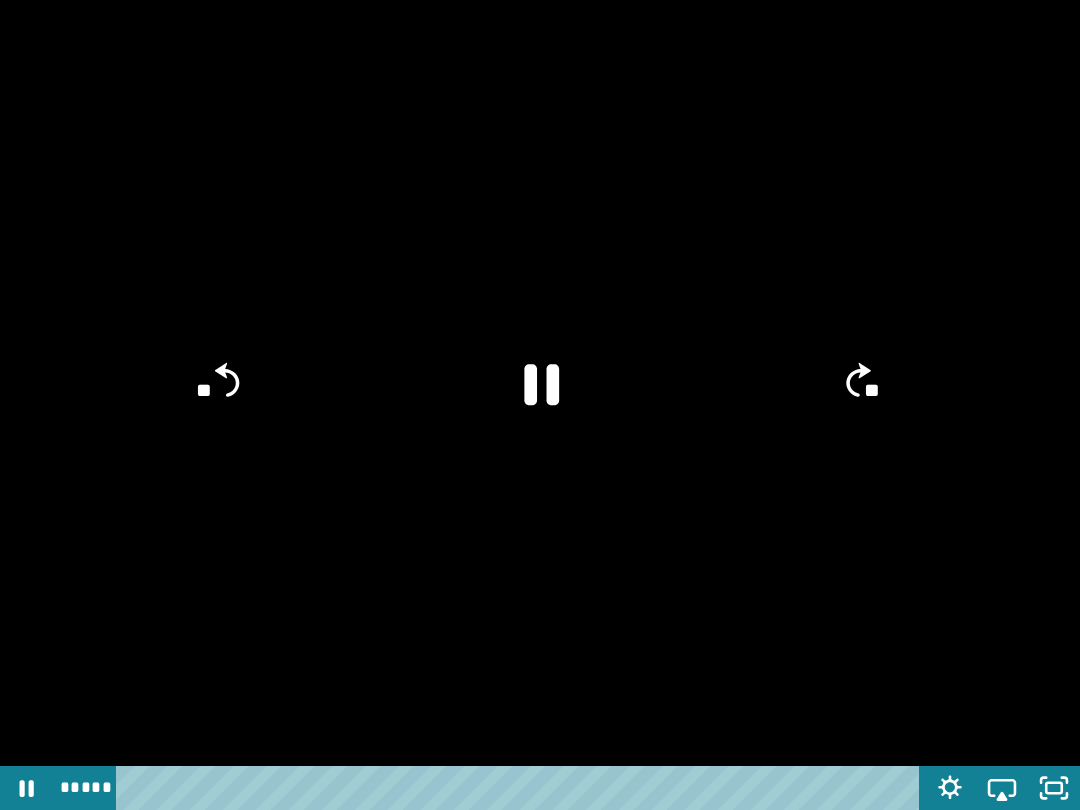 click on "**" 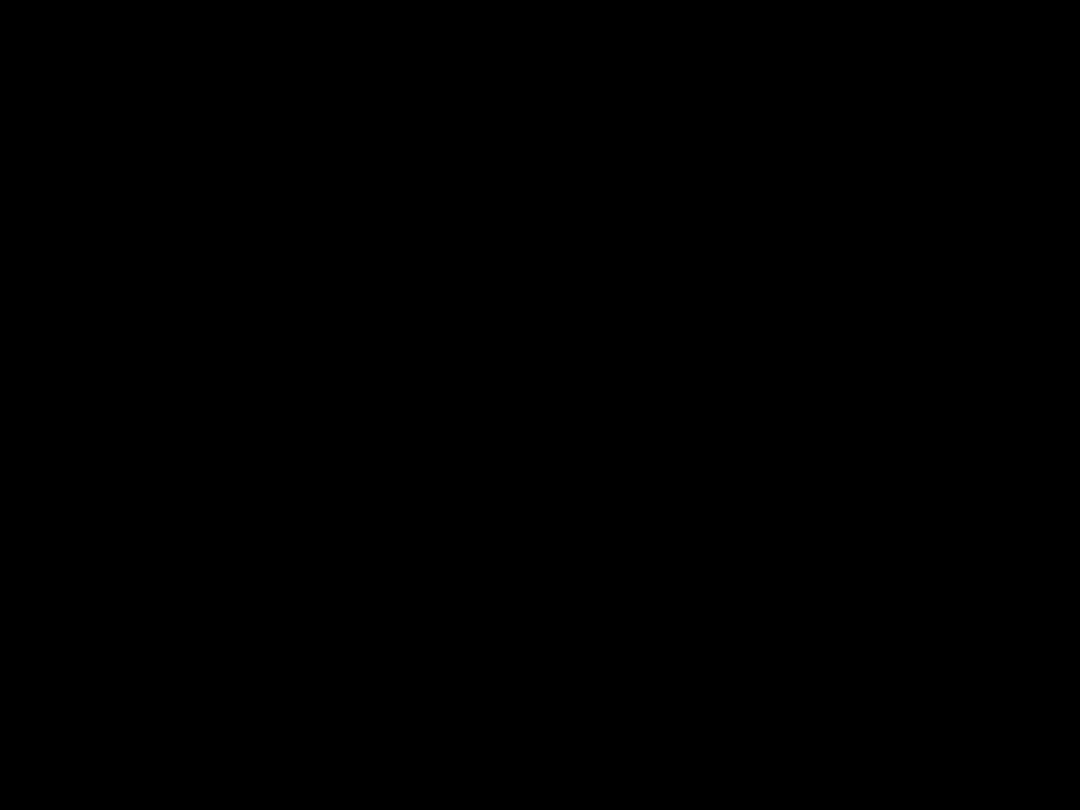 click at bounding box center [540, 405] 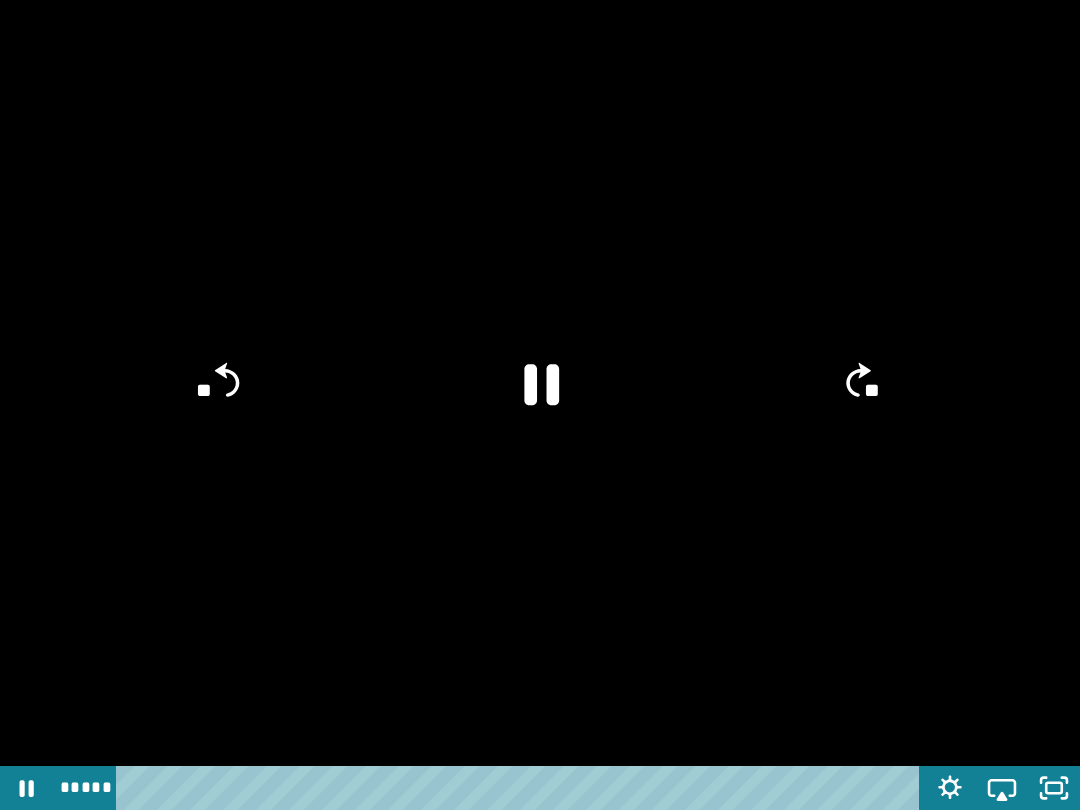 click at bounding box center (540, 405) 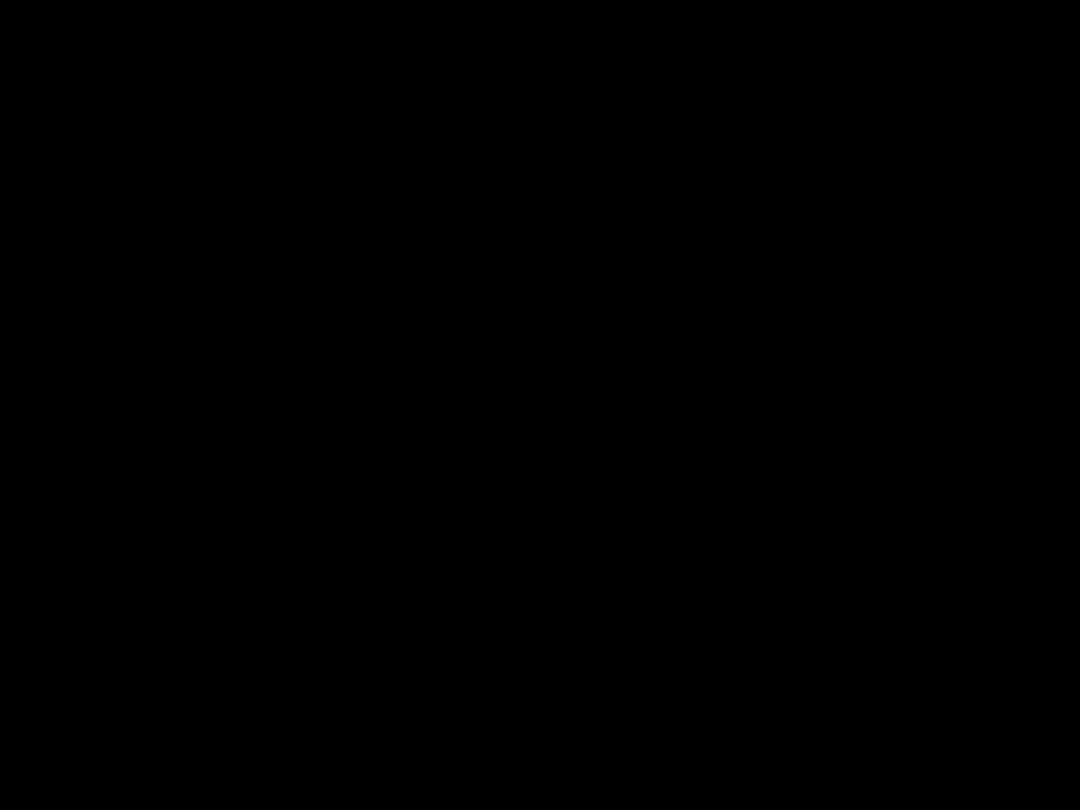click at bounding box center [540, 405] 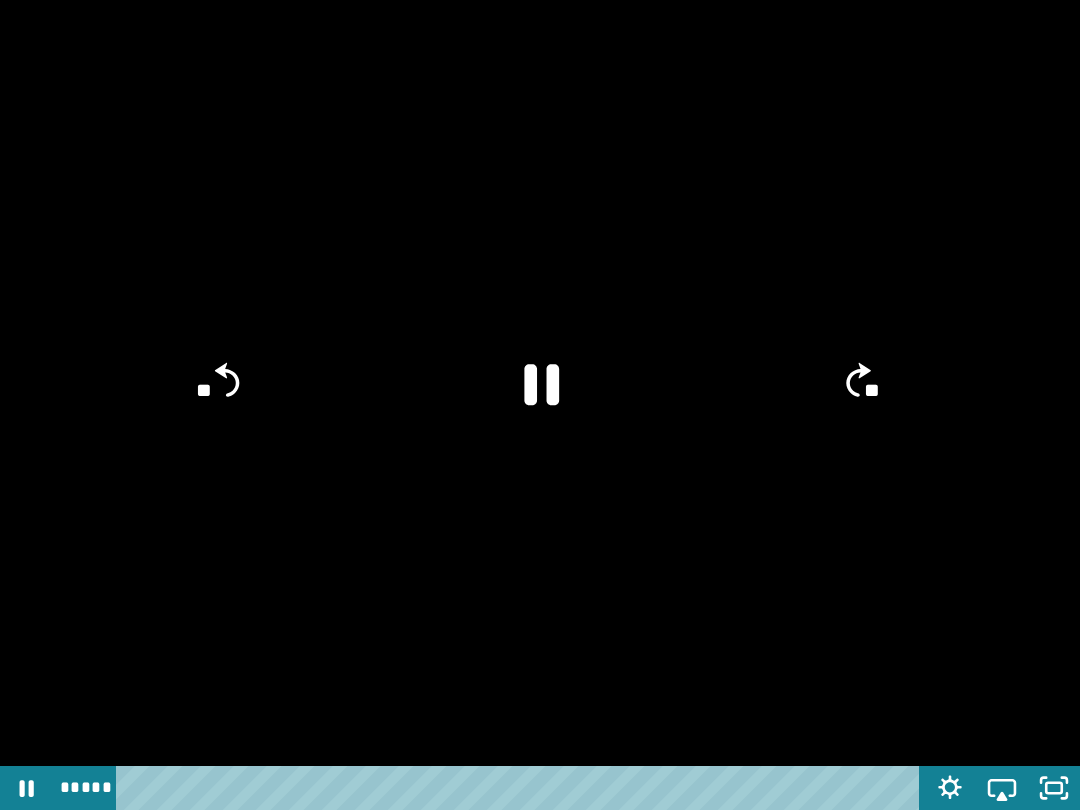 click on "**" 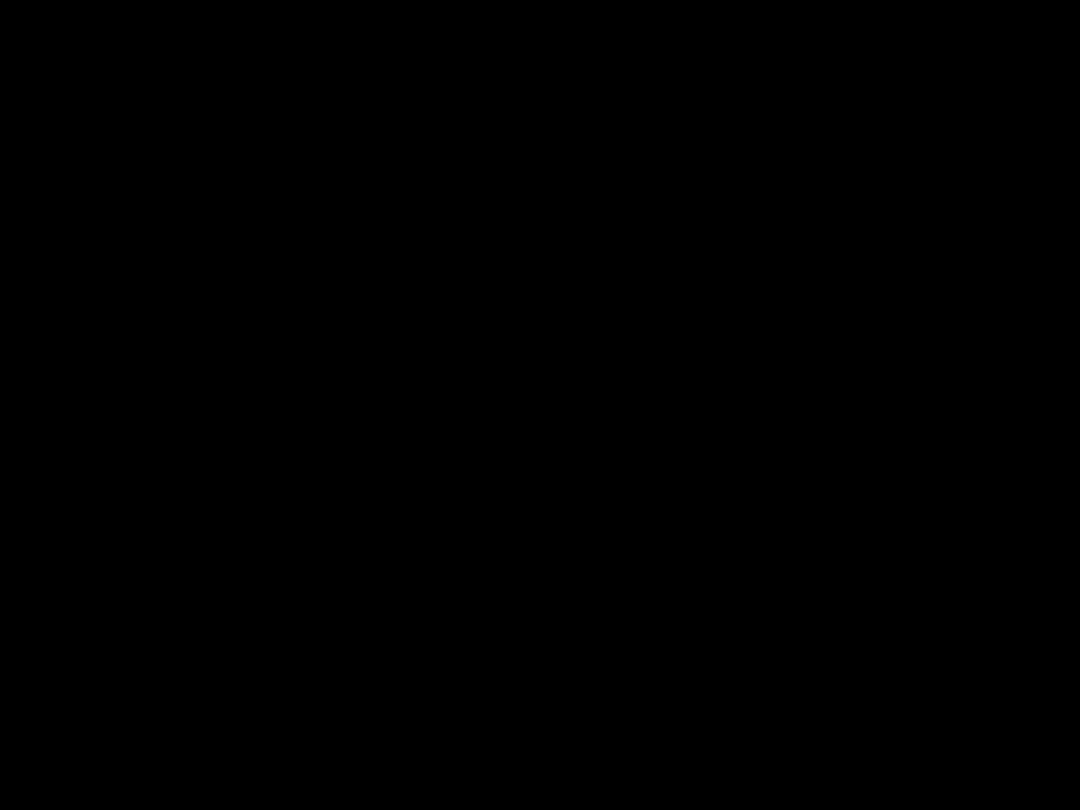 click at bounding box center [540, 405] 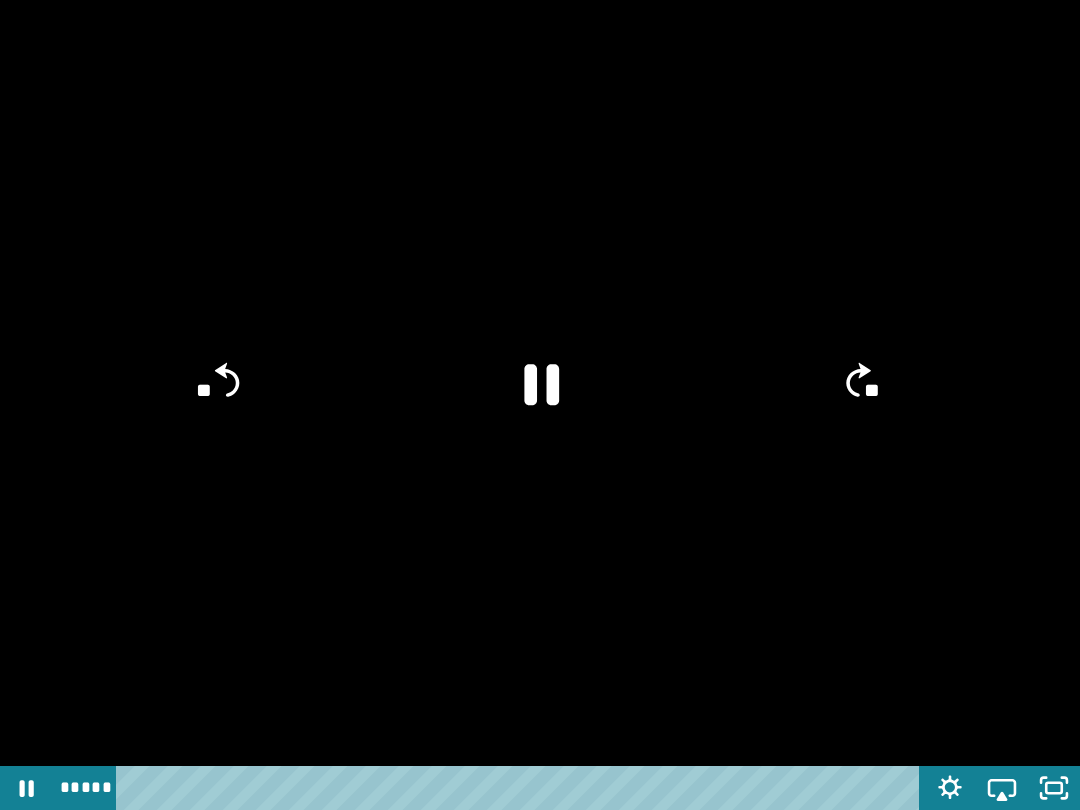 click on "**" 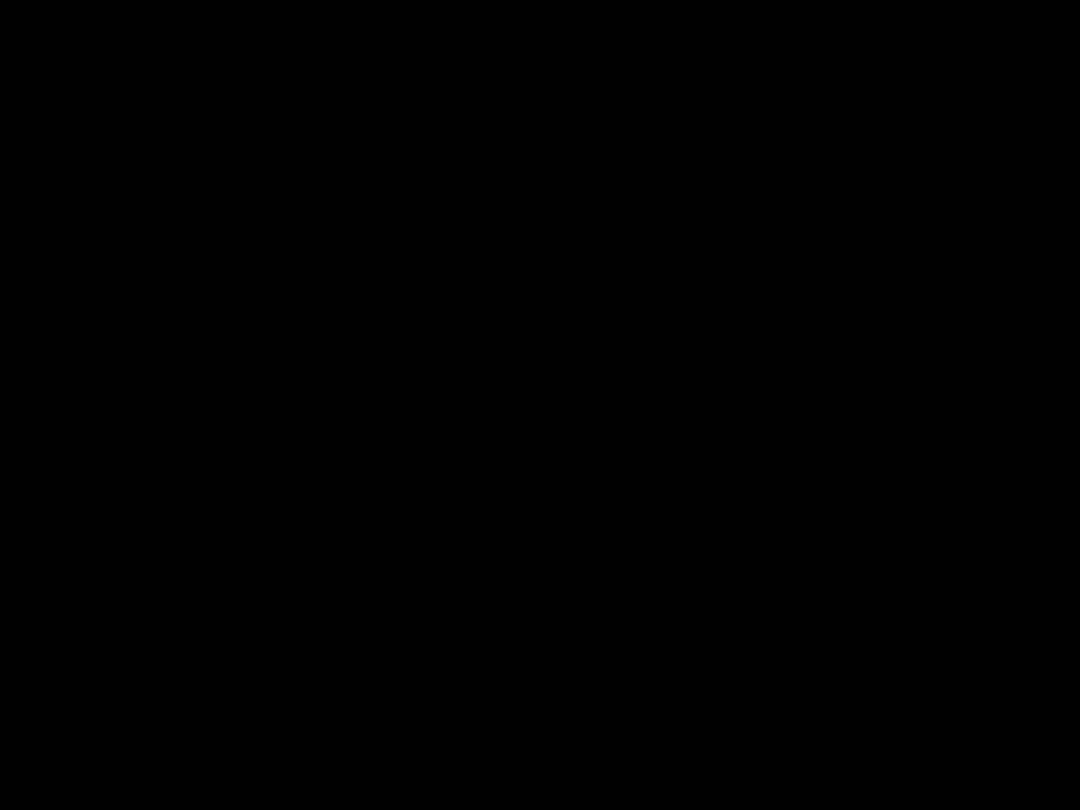 click at bounding box center (540, 405) 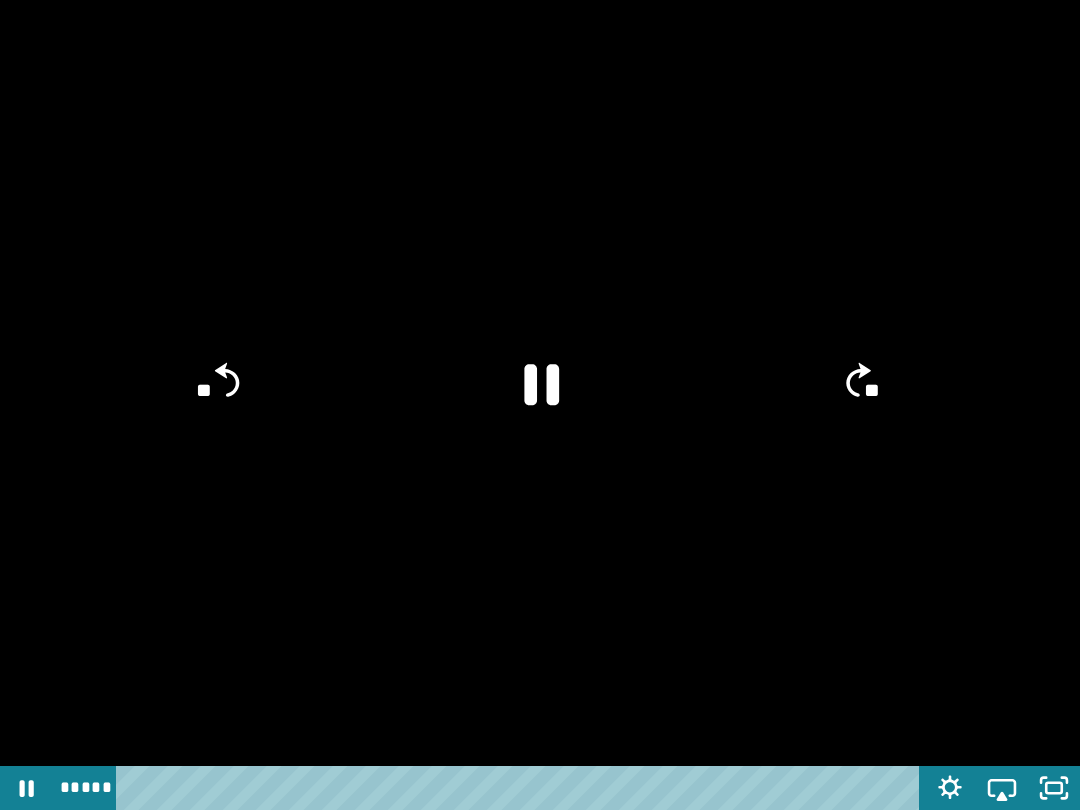 click at bounding box center [540, 405] 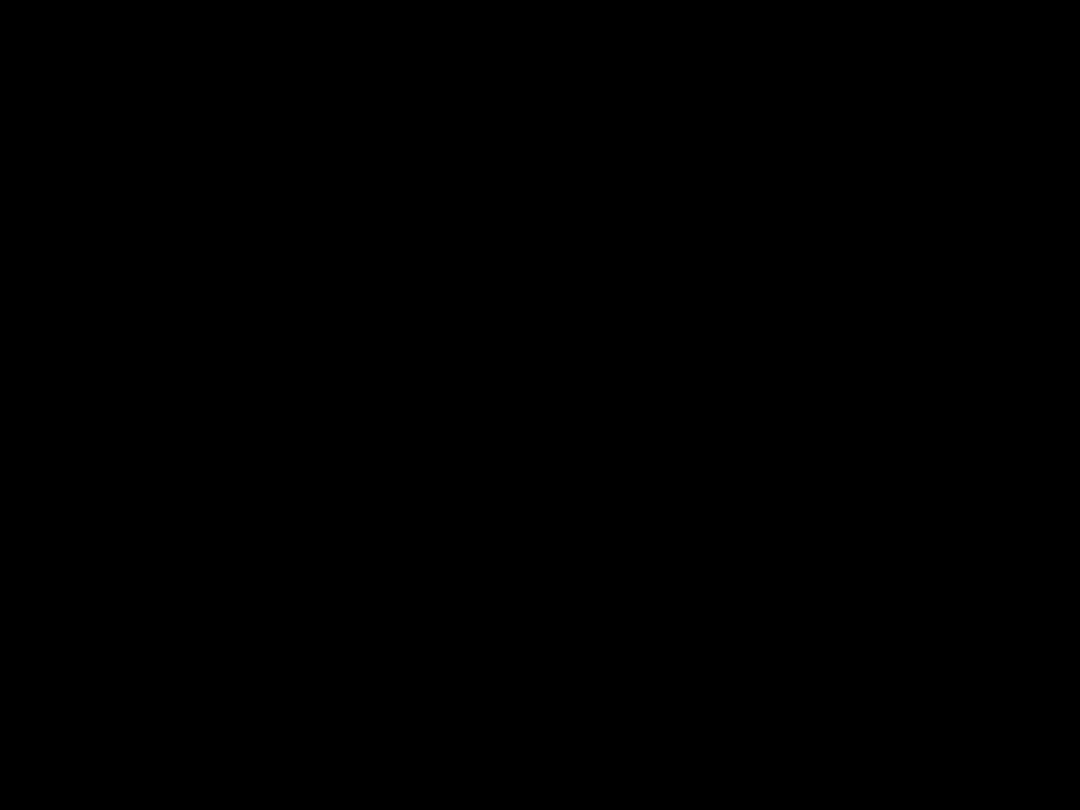 click at bounding box center (540, 405) 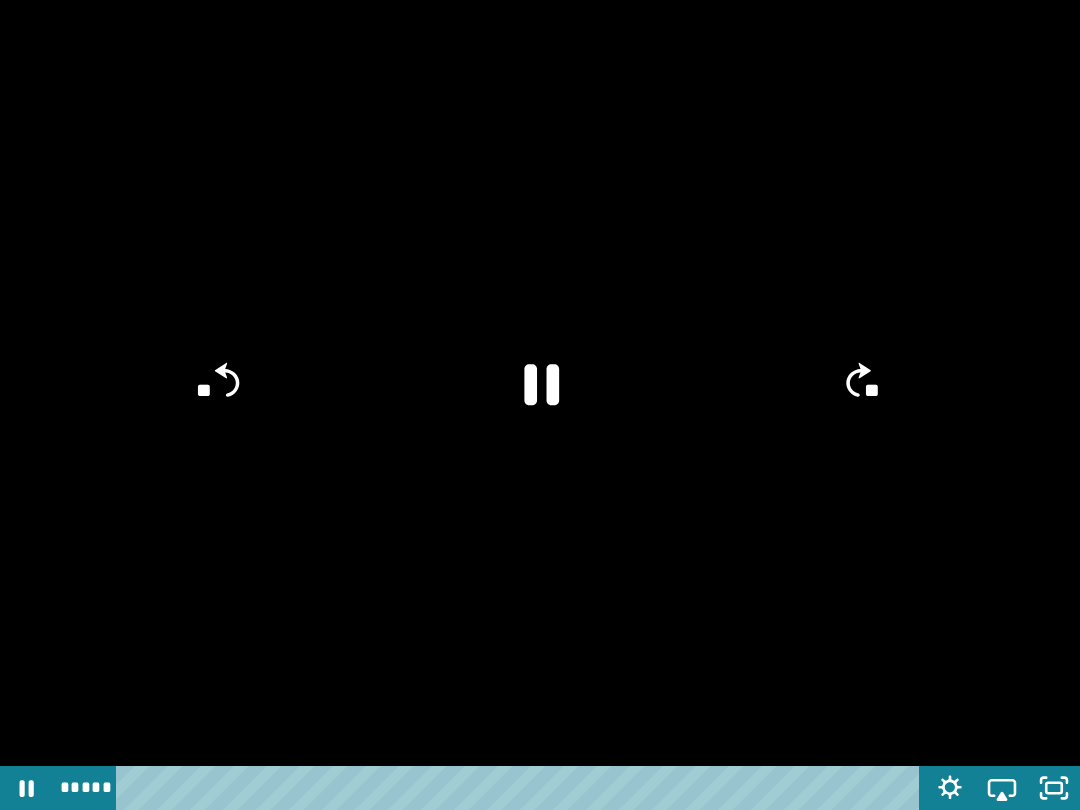 click on "**" 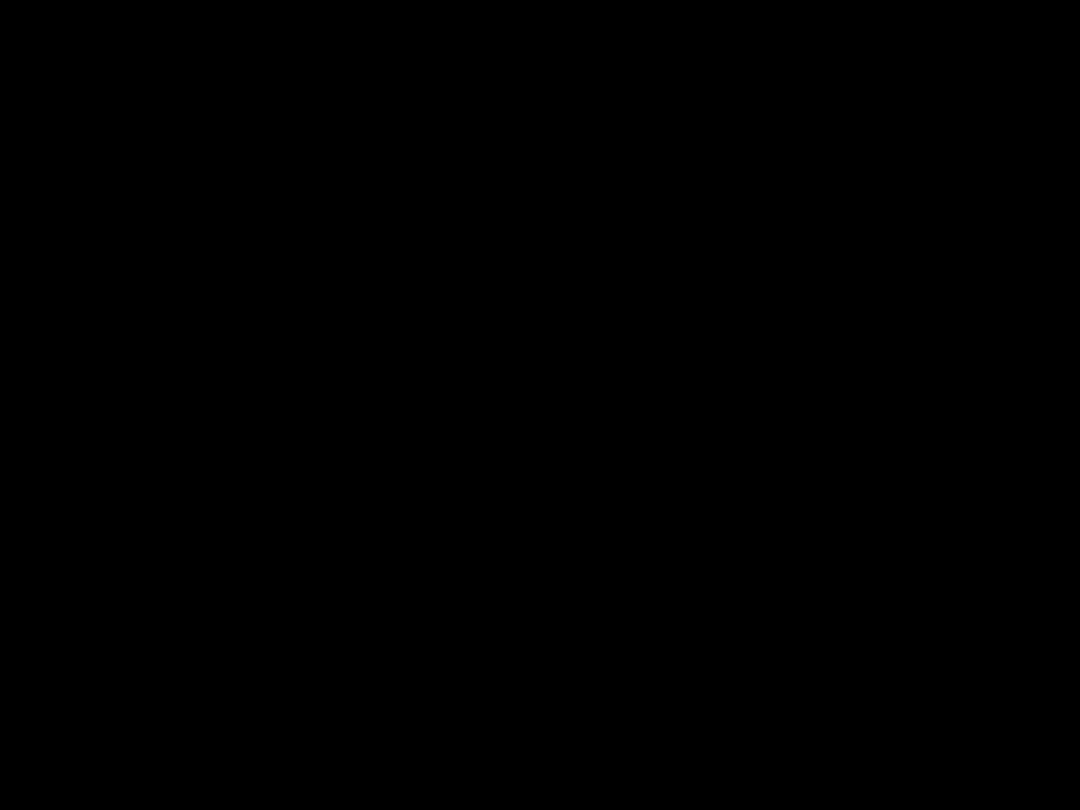click at bounding box center (540, 405) 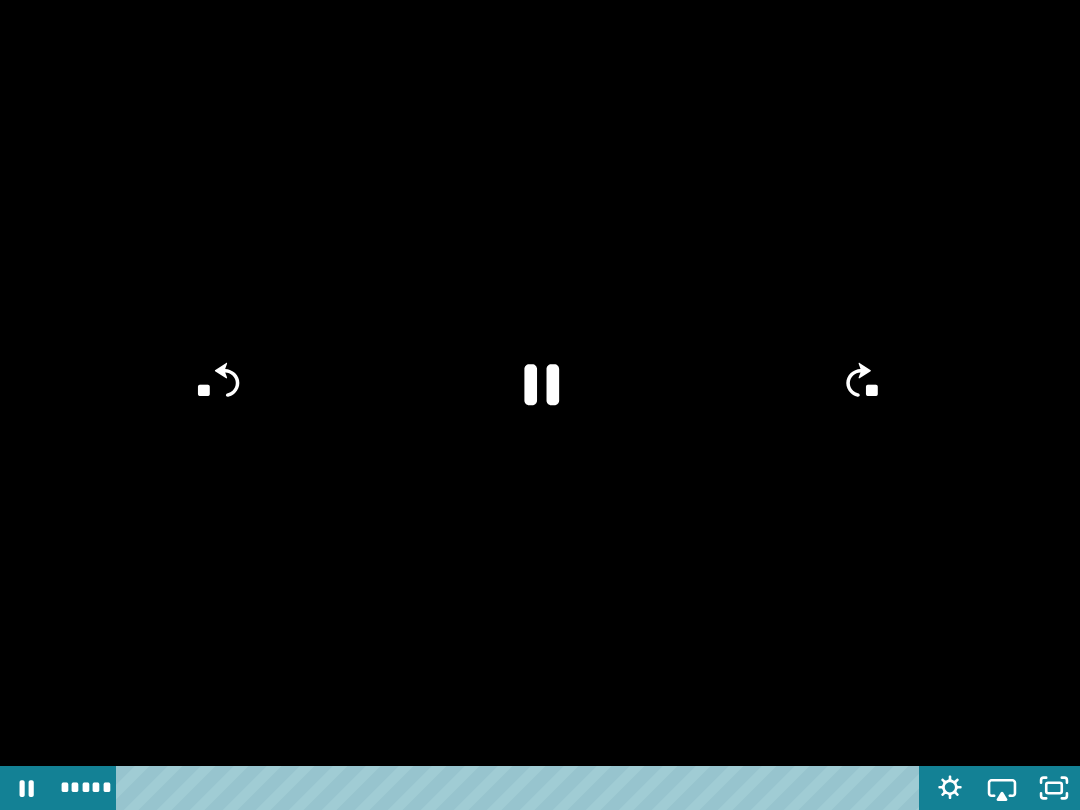 click on "**" 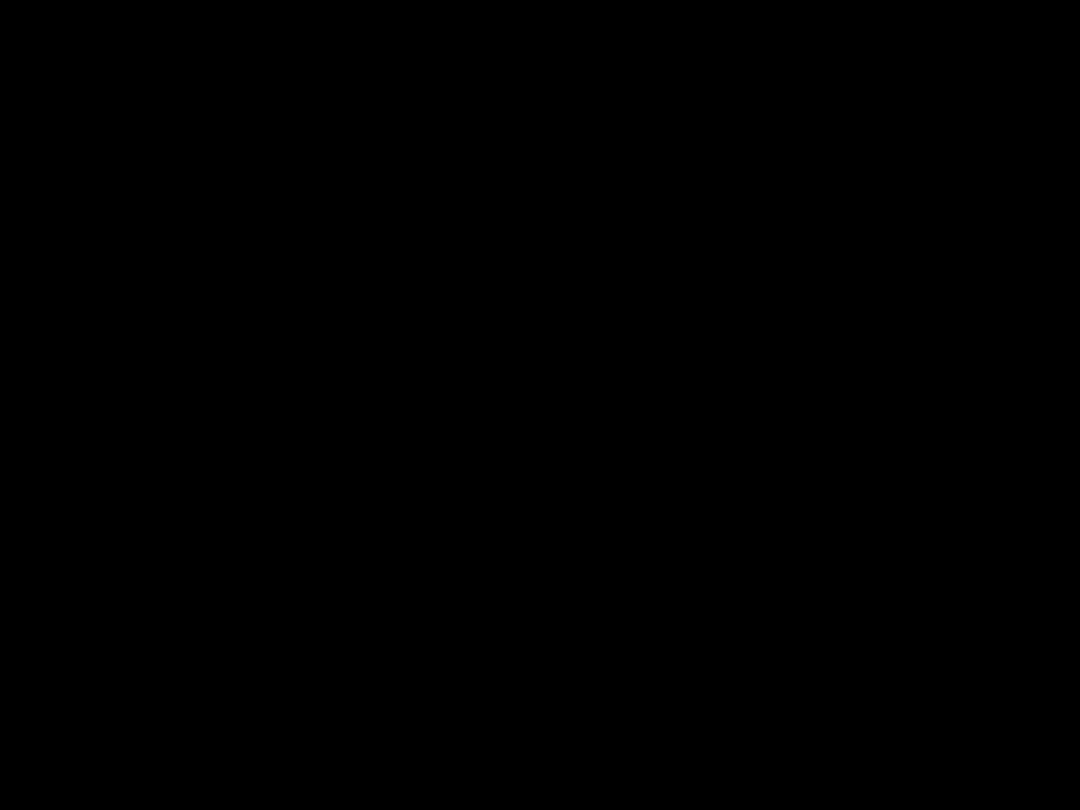 click at bounding box center (540, 405) 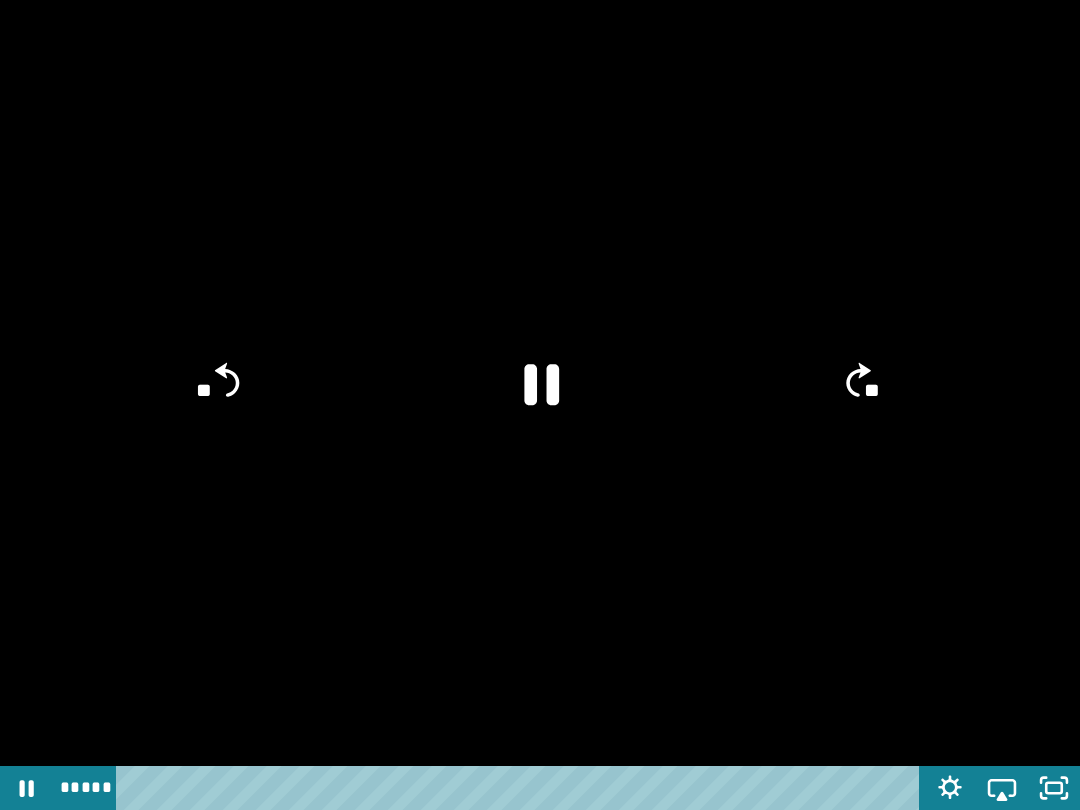 click on "**" 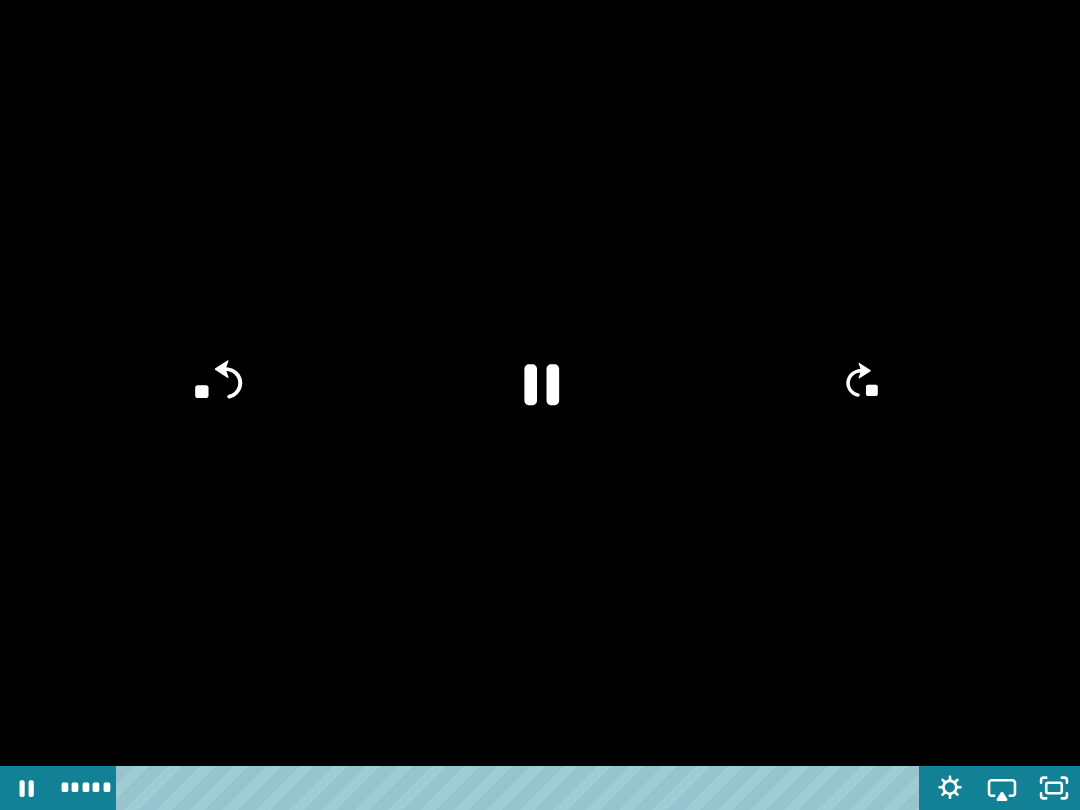 click on "**" 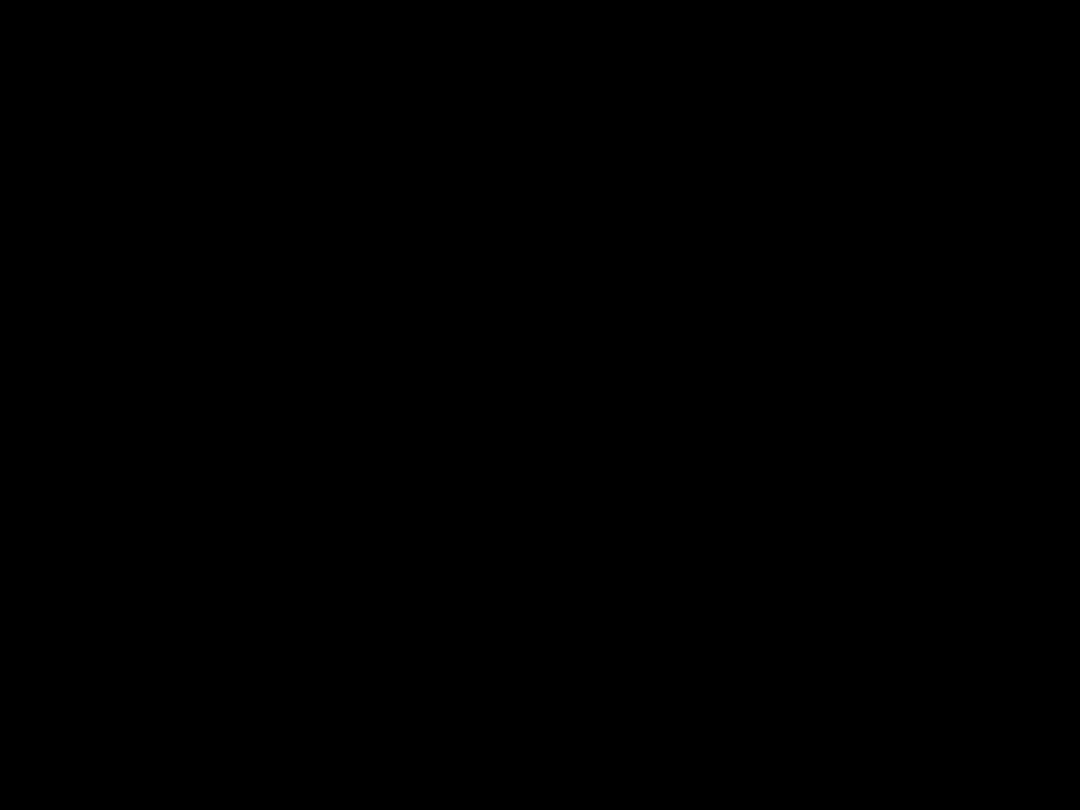 click at bounding box center (540, 405) 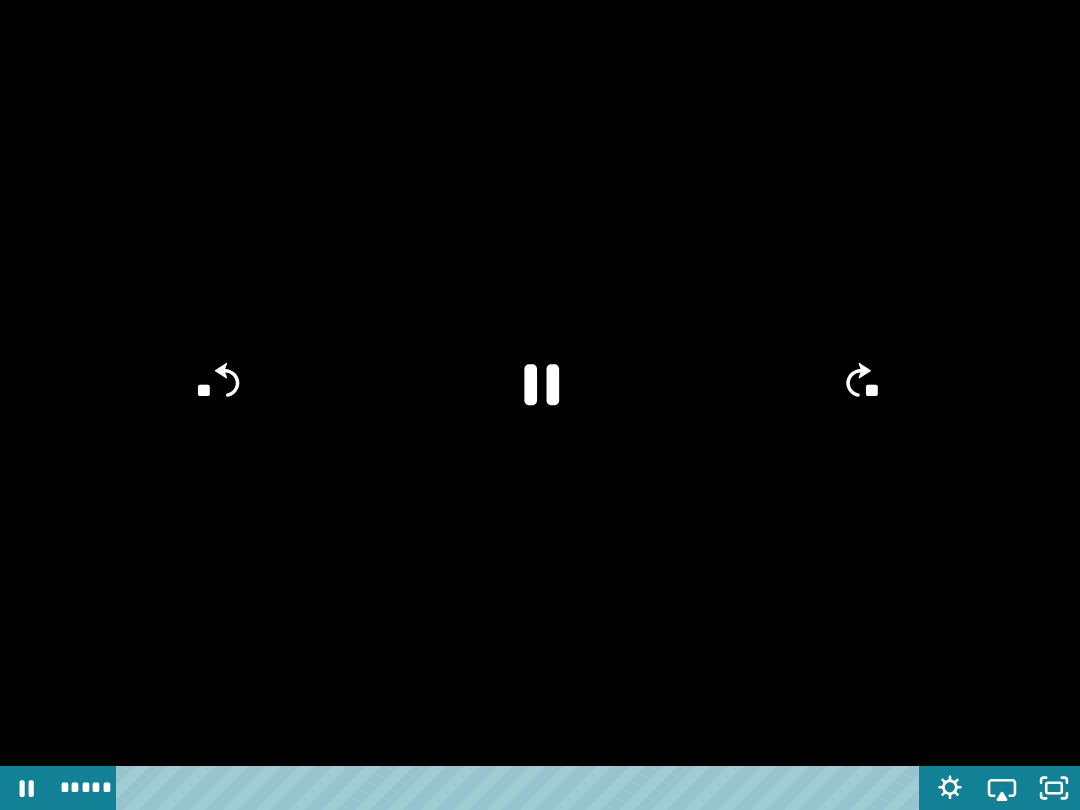 click at bounding box center [540, 405] 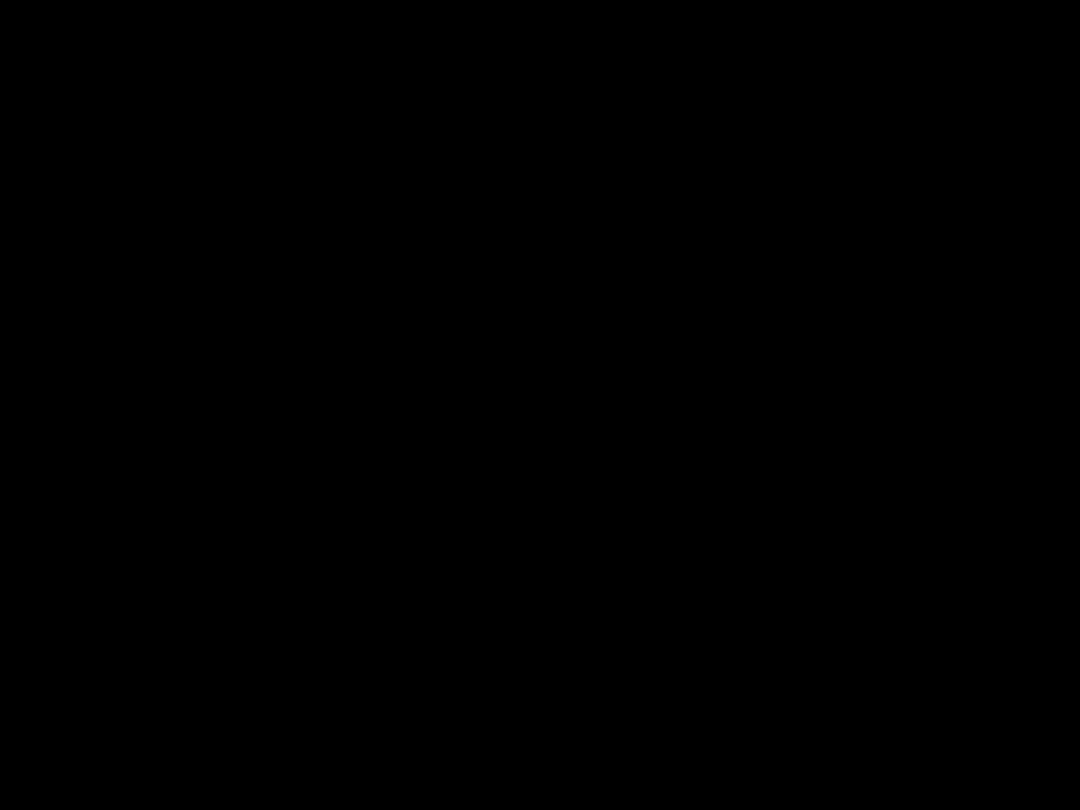 click at bounding box center (540, 405) 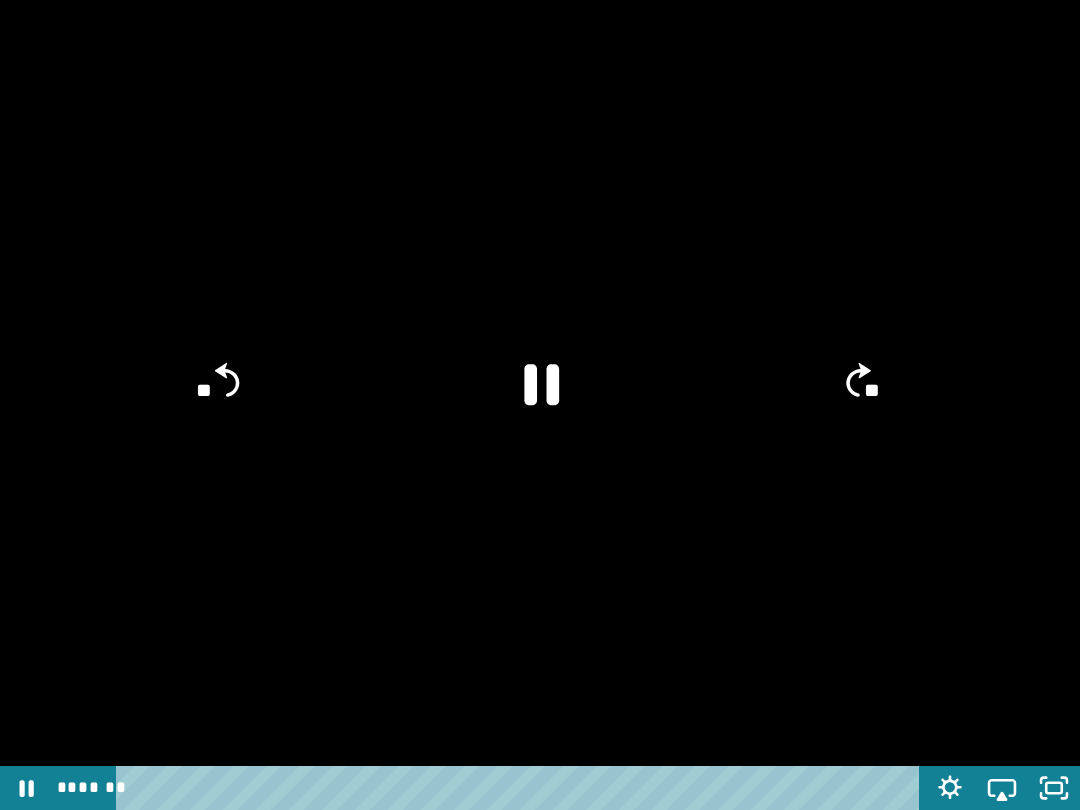 click on "**" 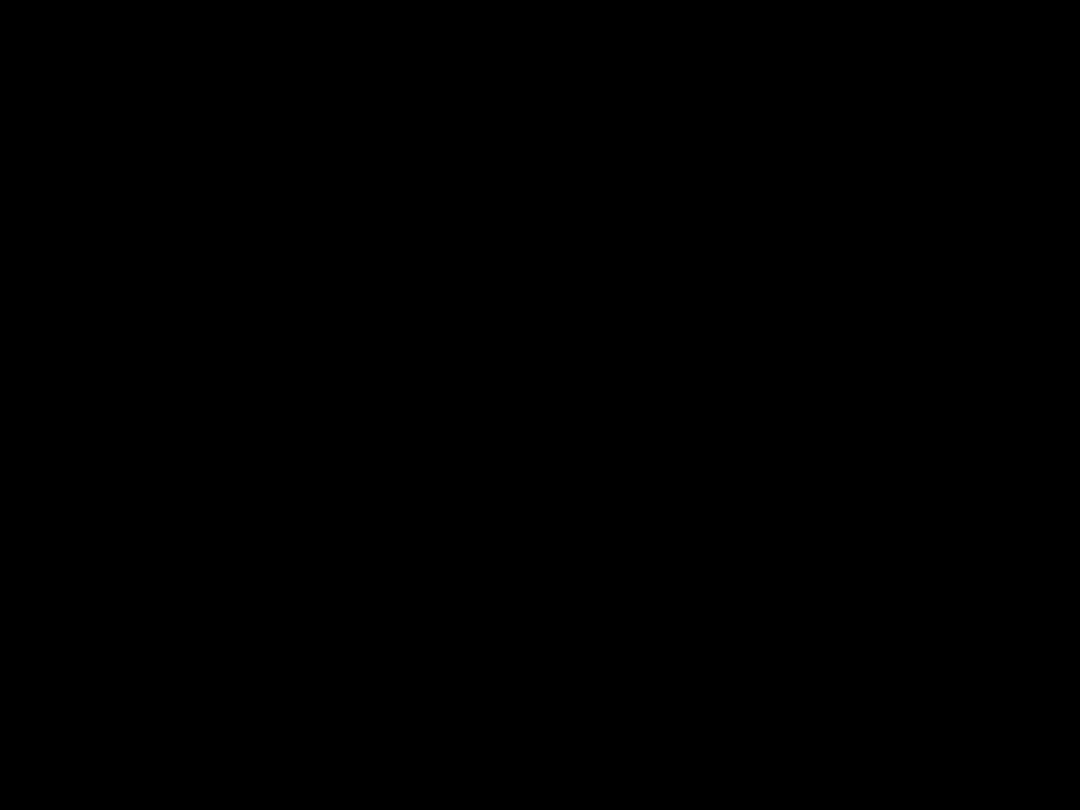 click at bounding box center [540, 405] 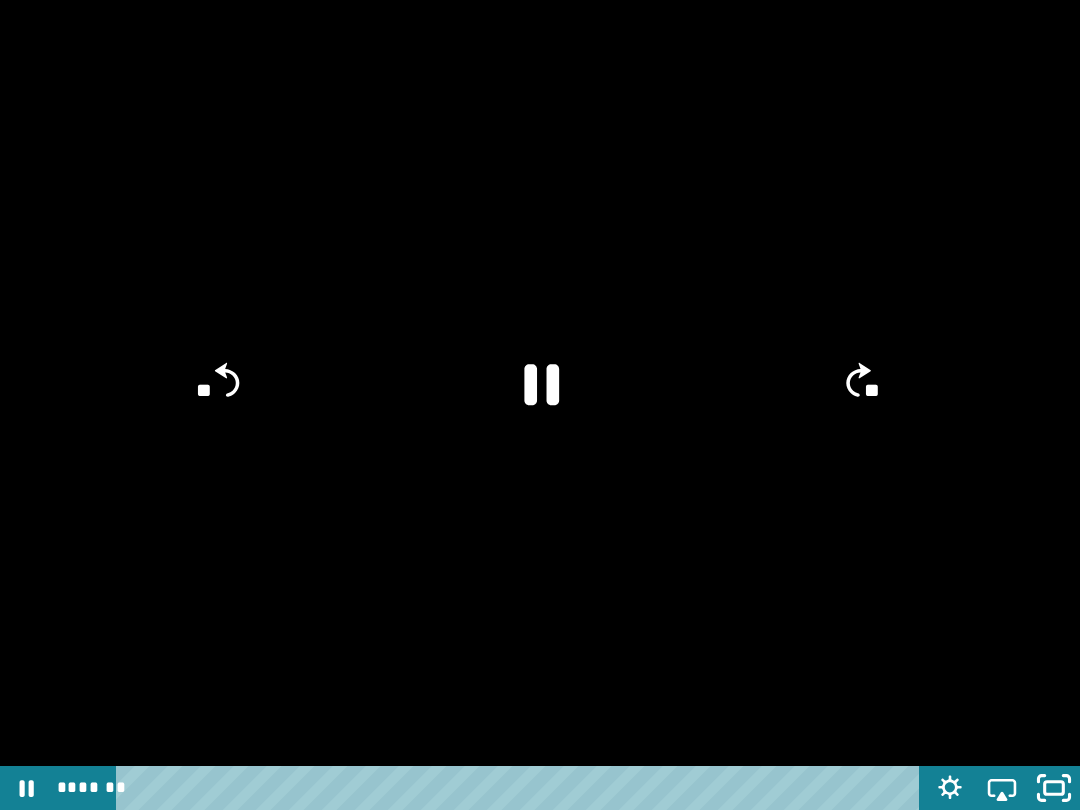 click 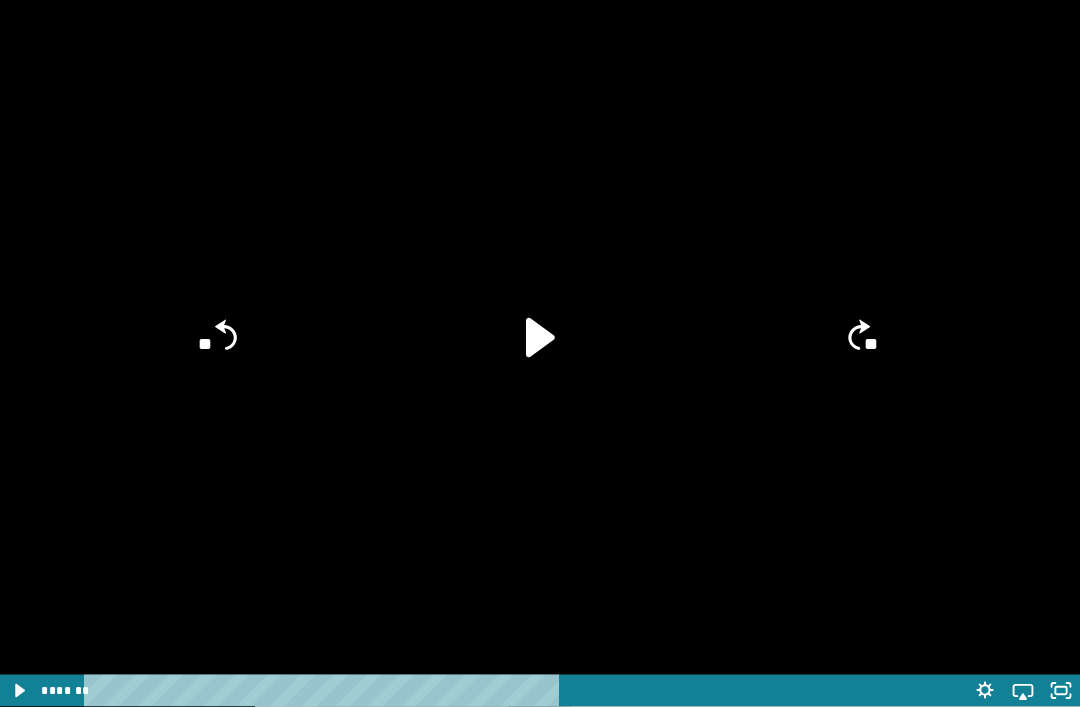 scroll, scrollTop: 3024, scrollLeft: 0, axis: vertical 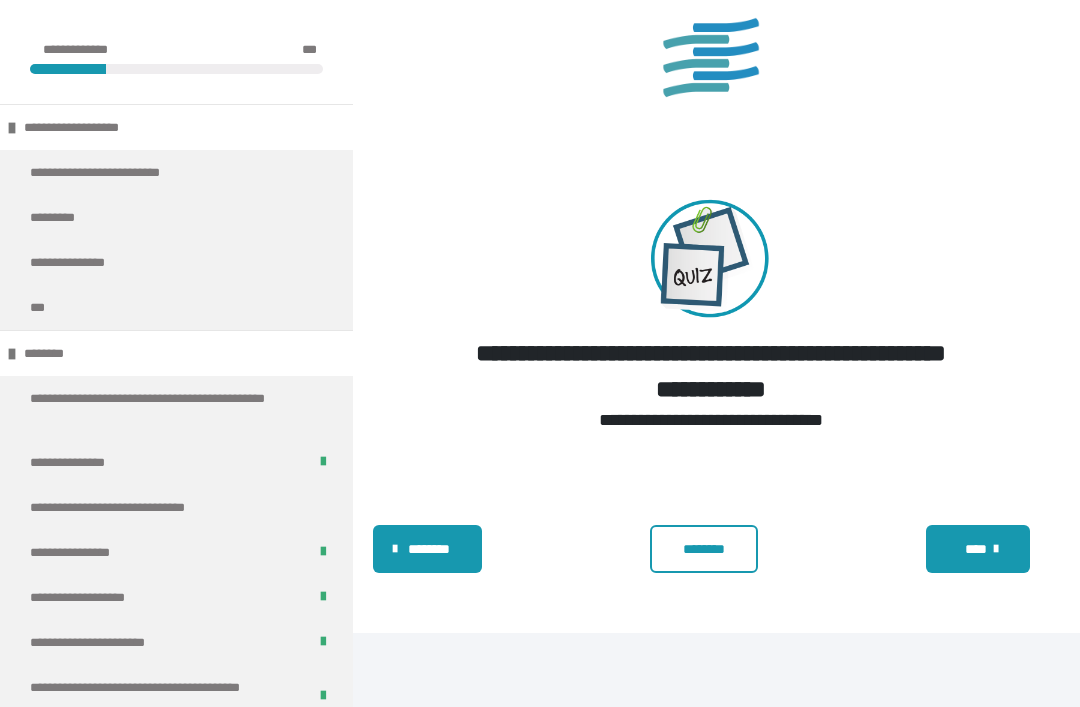 click on "****" at bounding box center [975, 549] 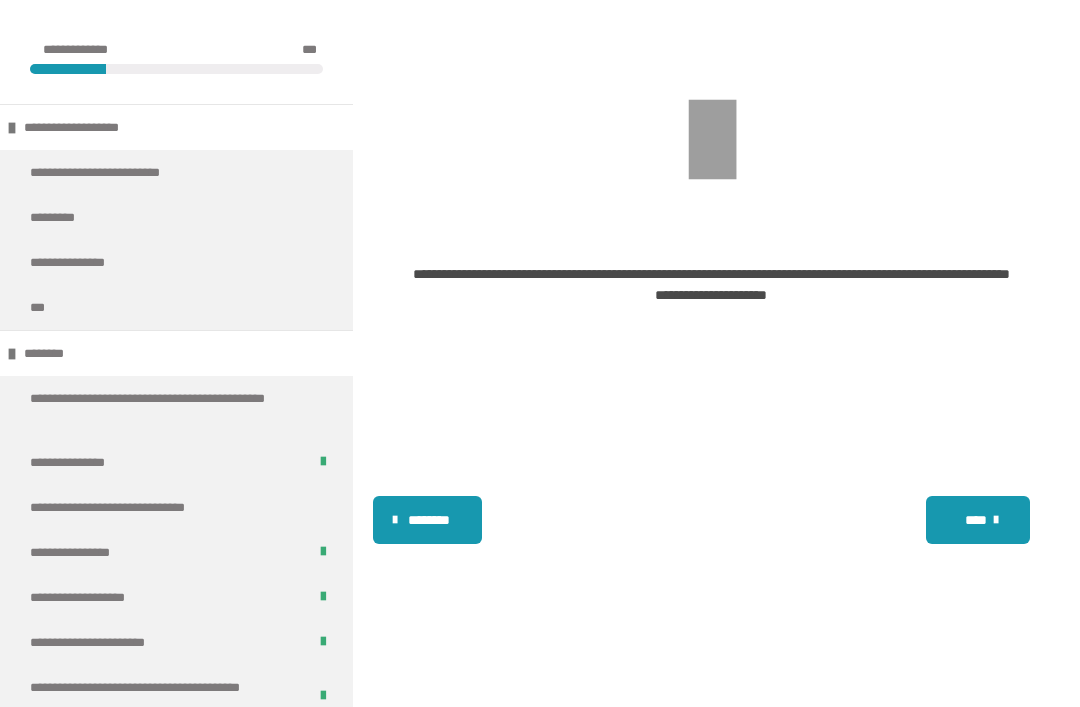 click on "********" at bounding box center (427, 520) 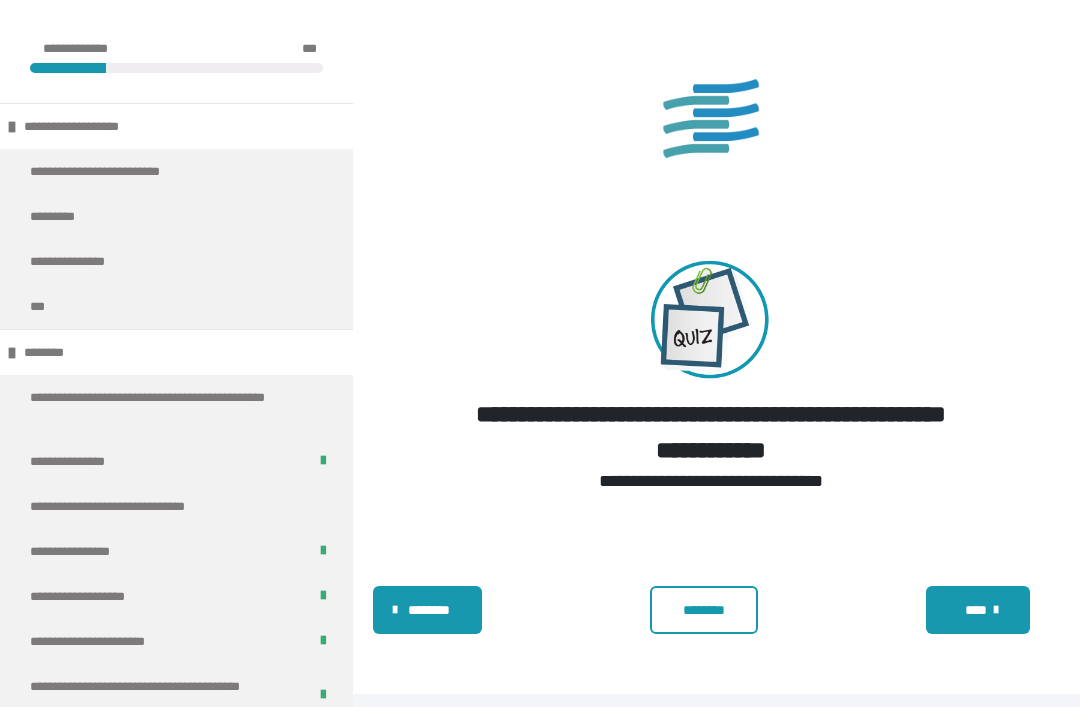 scroll, scrollTop: 3024, scrollLeft: 0, axis: vertical 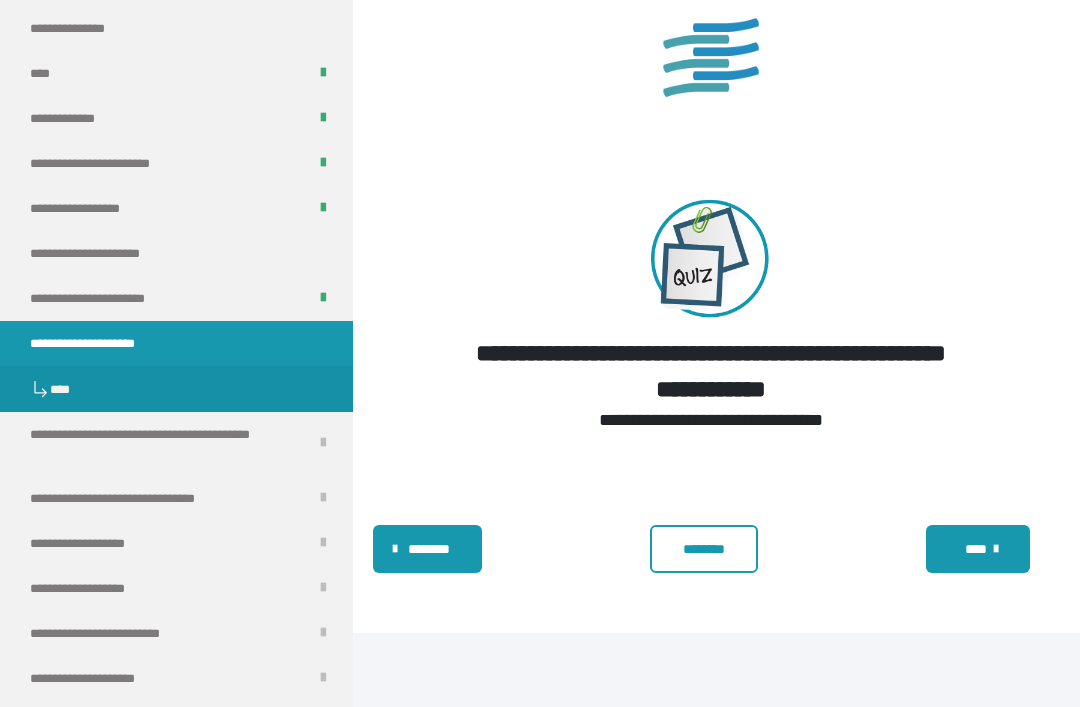 click at bounding box center [176, 899] 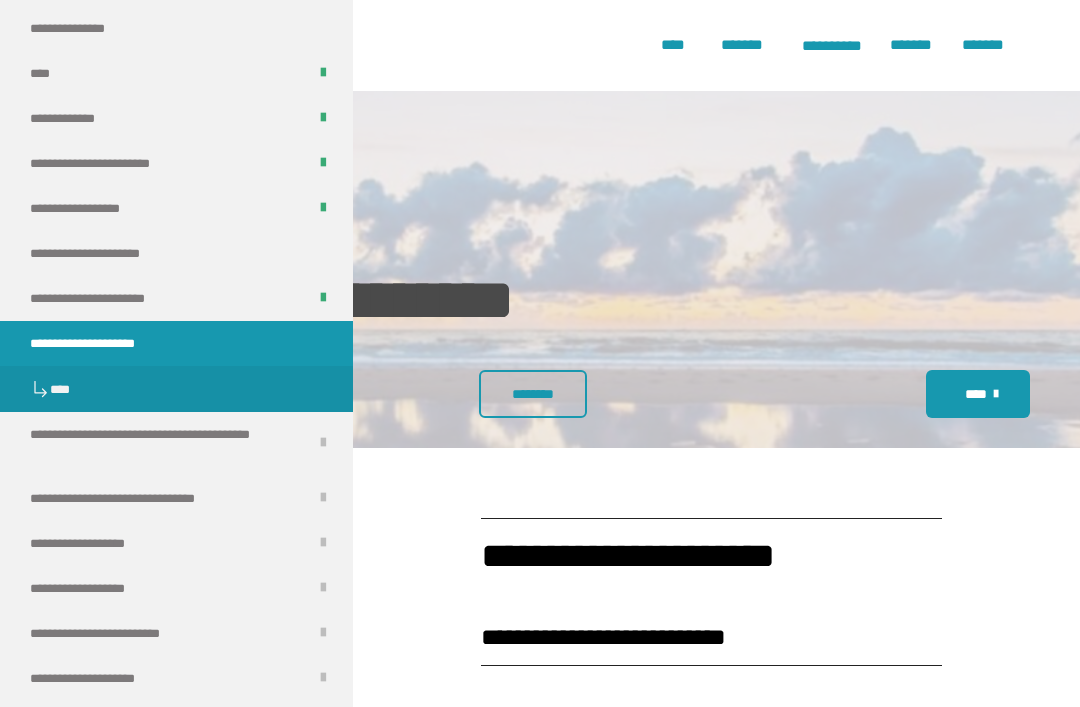 scroll, scrollTop: 0, scrollLeft: 0, axis: both 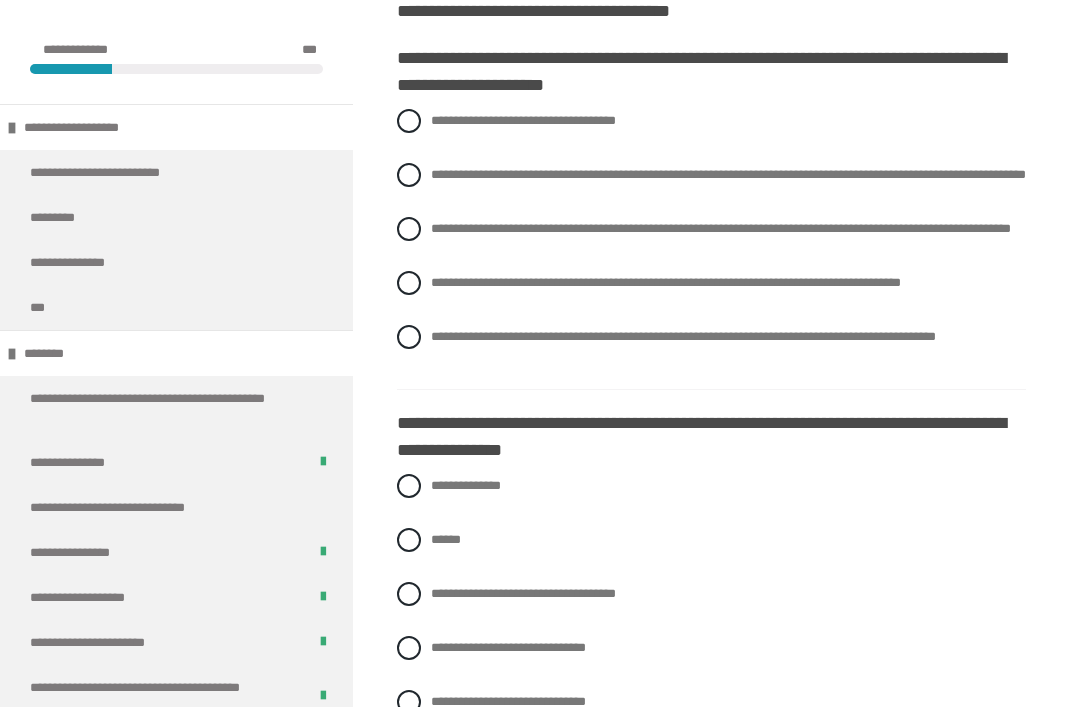click on "**********" at bounding box center (711, 175) 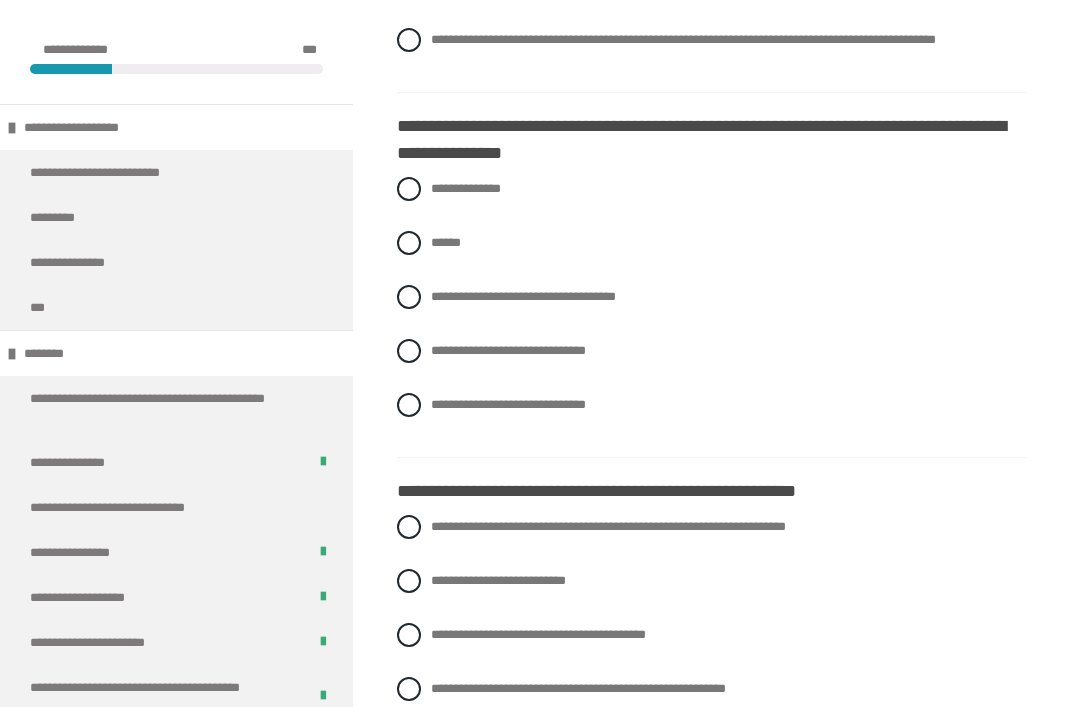 scroll, scrollTop: 865, scrollLeft: 0, axis: vertical 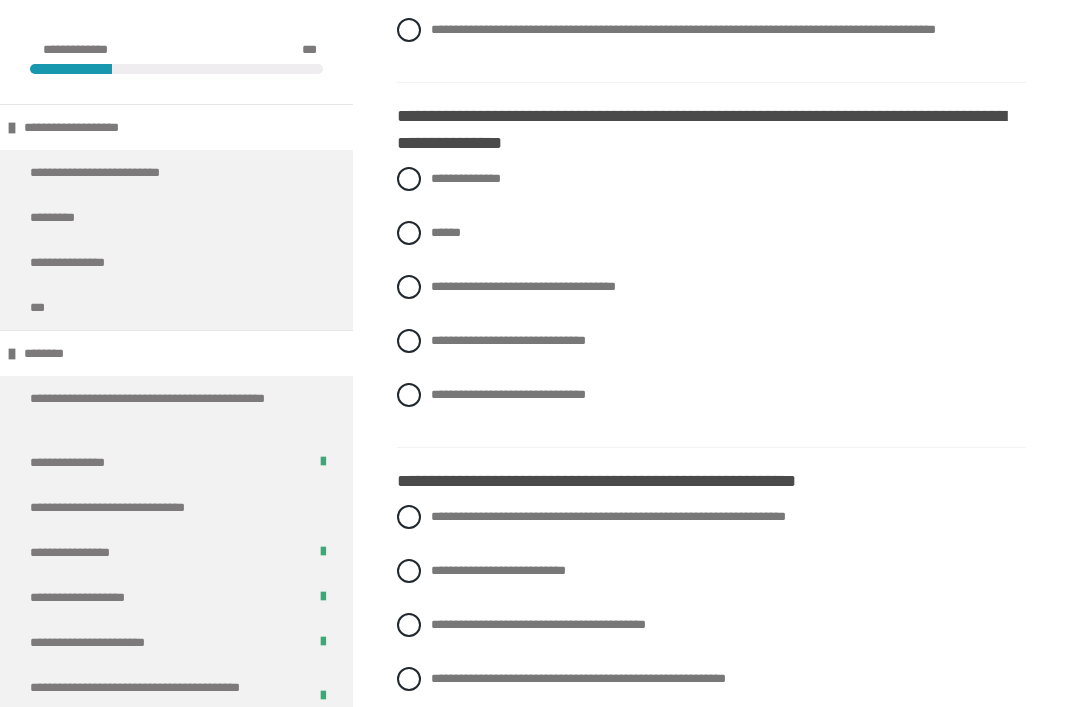 click on "**********" at bounding box center (437, 335) 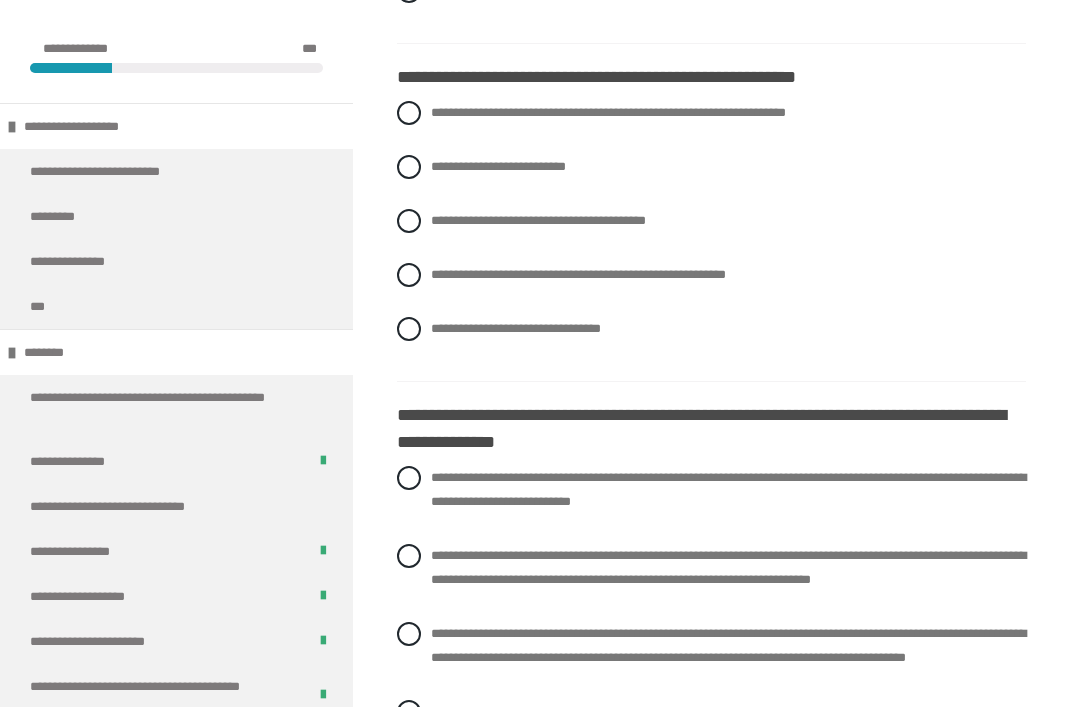 scroll, scrollTop: 1271, scrollLeft: 0, axis: vertical 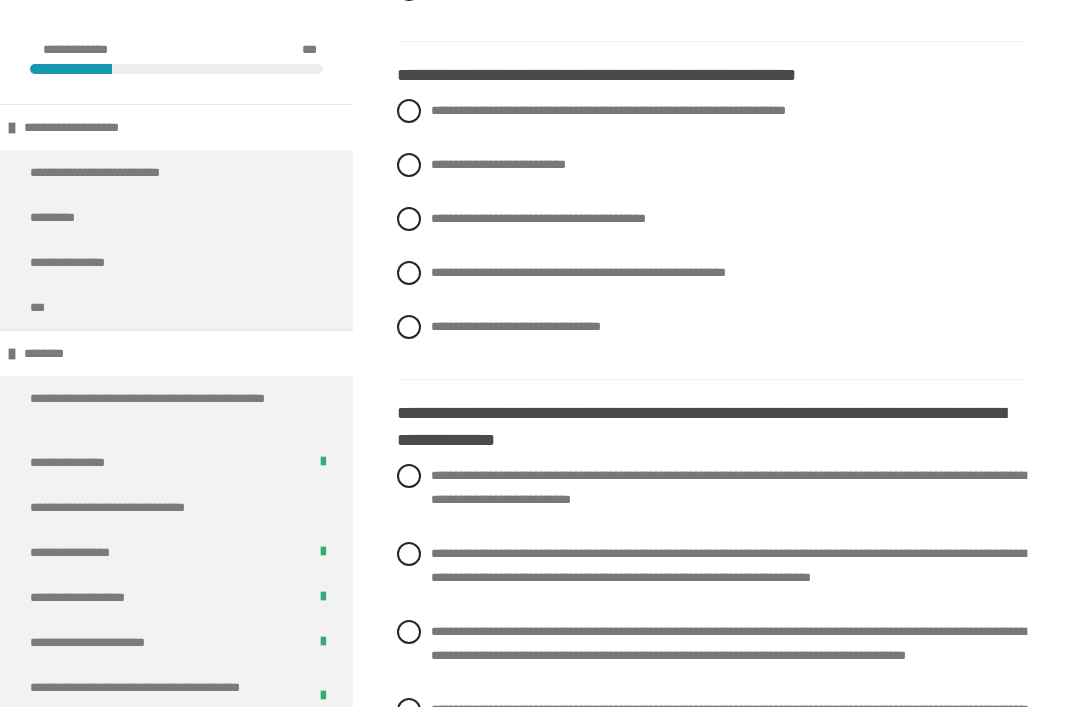 click on "**********" at bounding box center (608, 110) 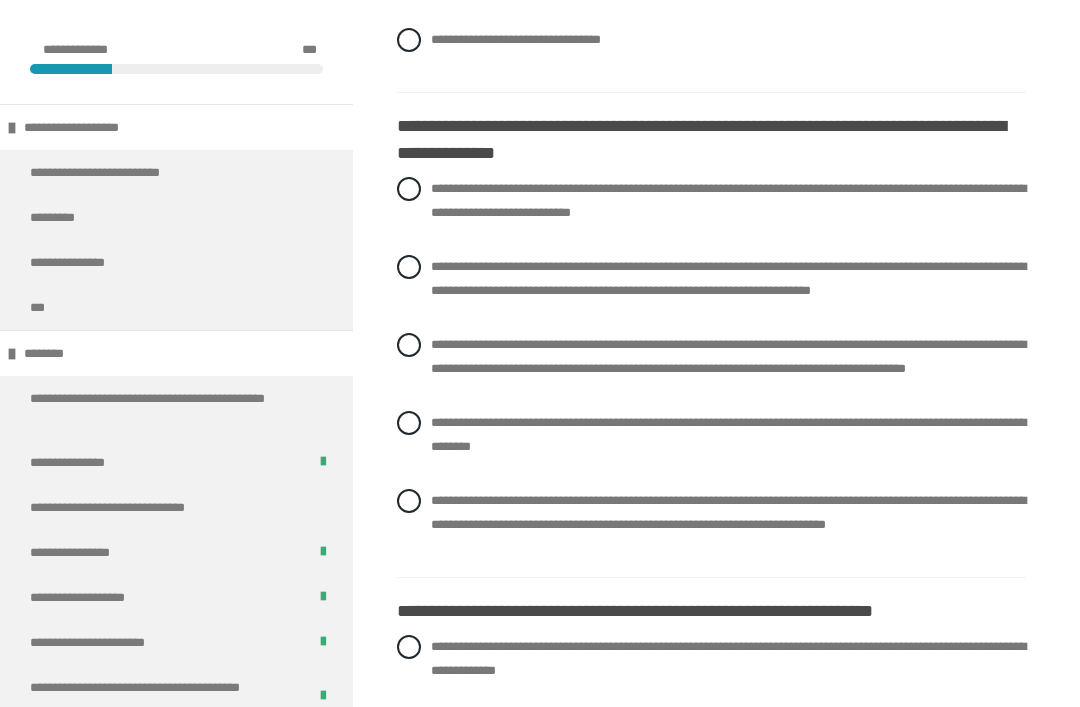 scroll, scrollTop: 1558, scrollLeft: 0, axis: vertical 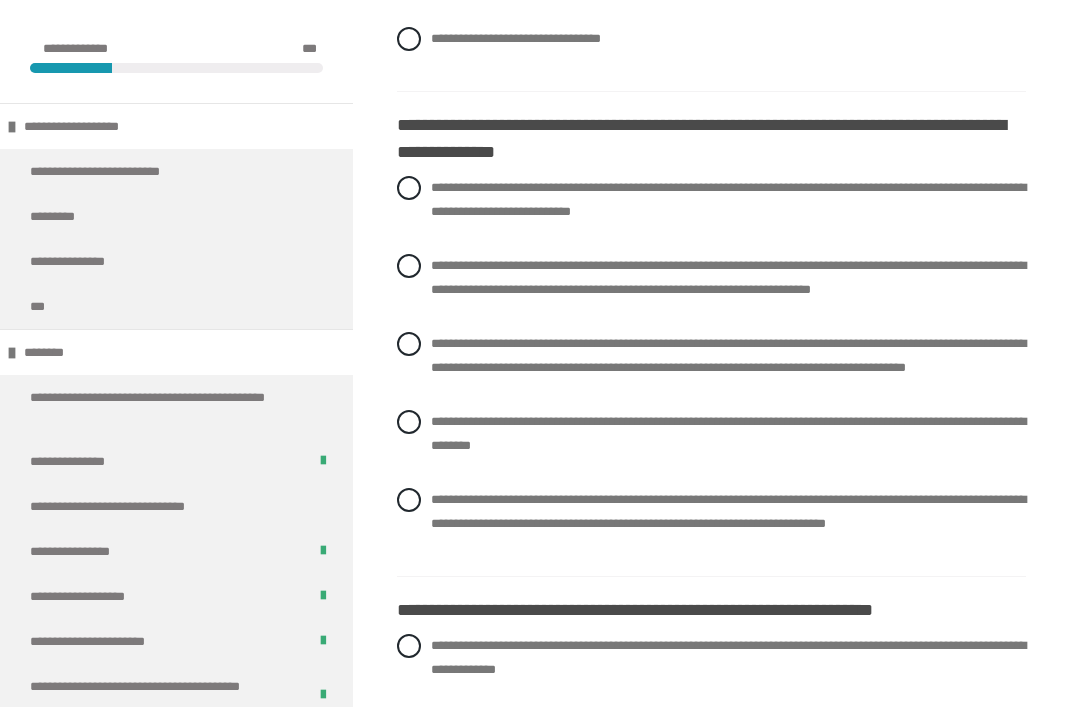 click on "**********" at bounding box center [176, 52] 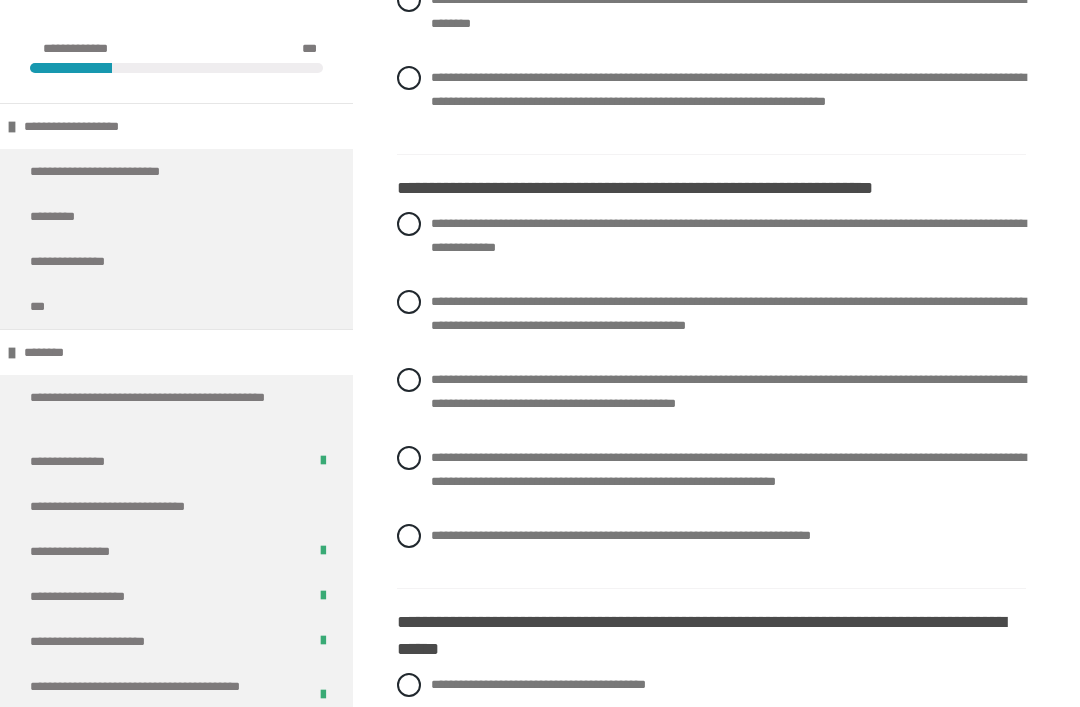 scroll, scrollTop: 1981, scrollLeft: 0, axis: vertical 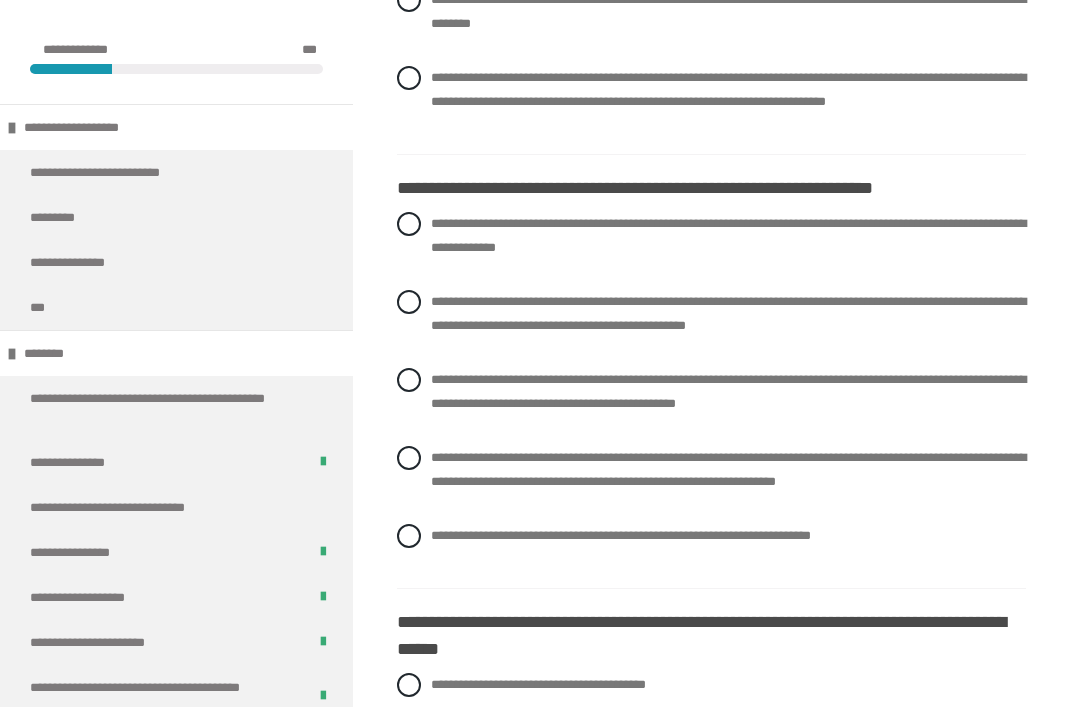 click on "**********" at bounding box center (728, 89) 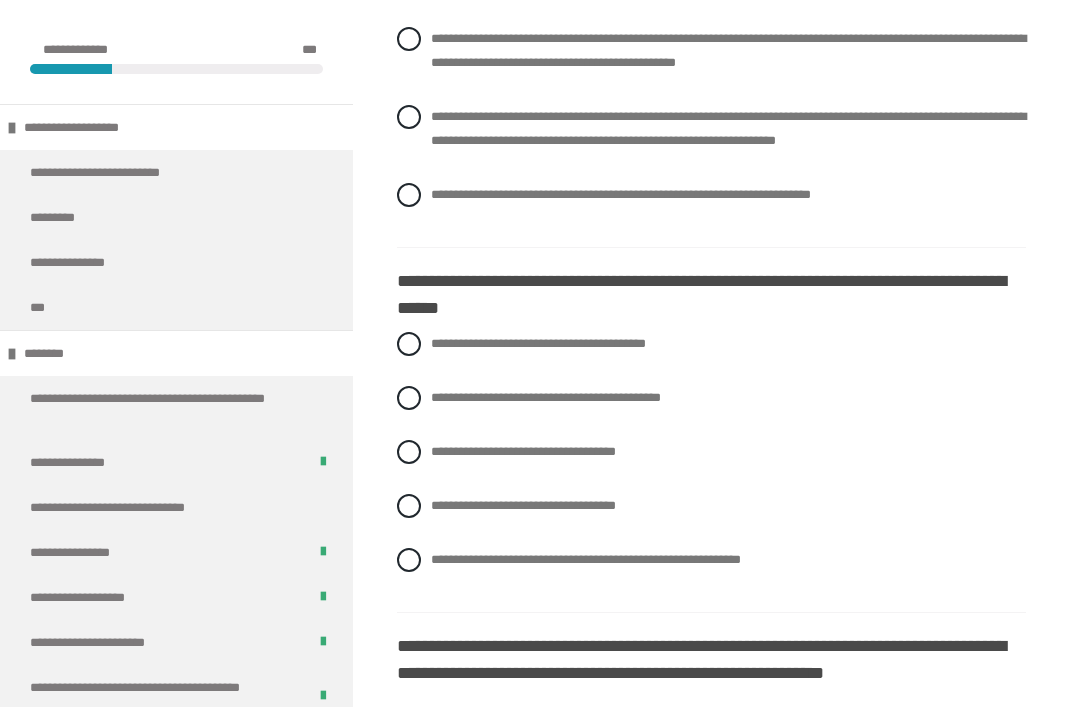 scroll, scrollTop: 2319, scrollLeft: 0, axis: vertical 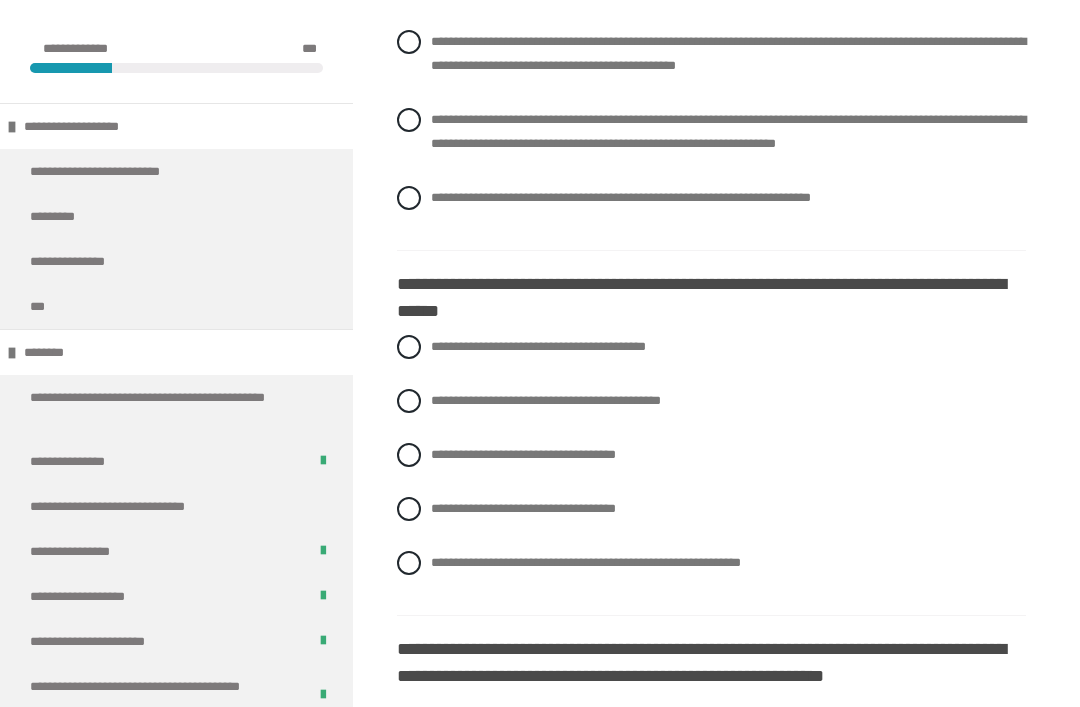 click on "**********" at bounding box center (728, 54) 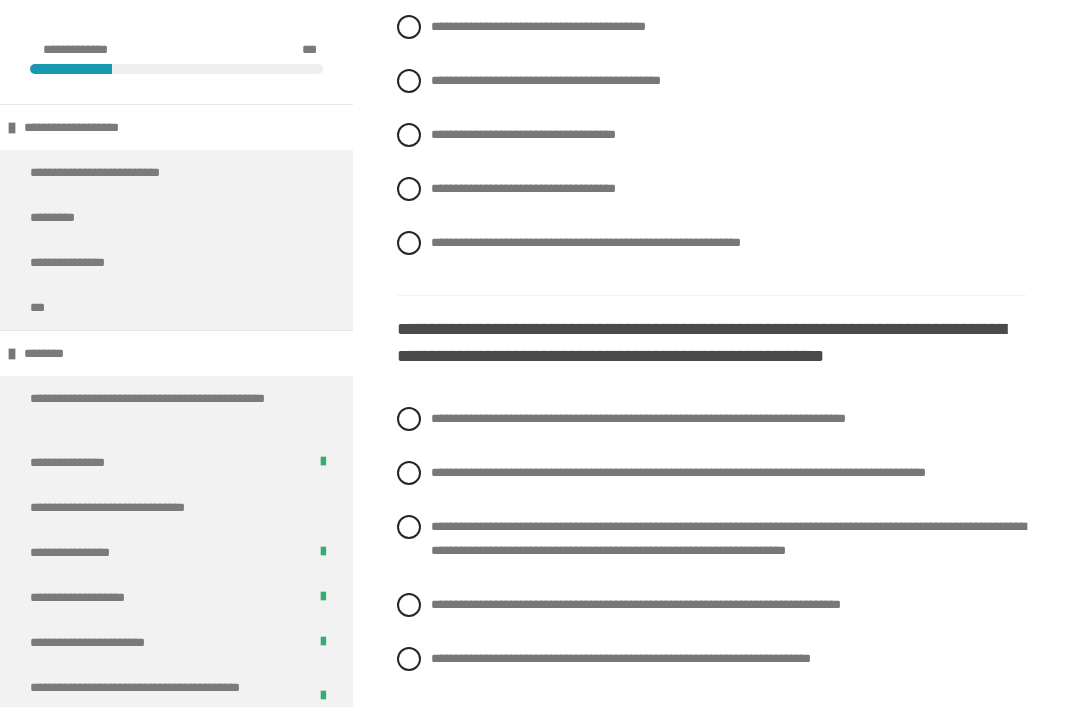 scroll, scrollTop: 2647, scrollLeft: 0, axis: vertical 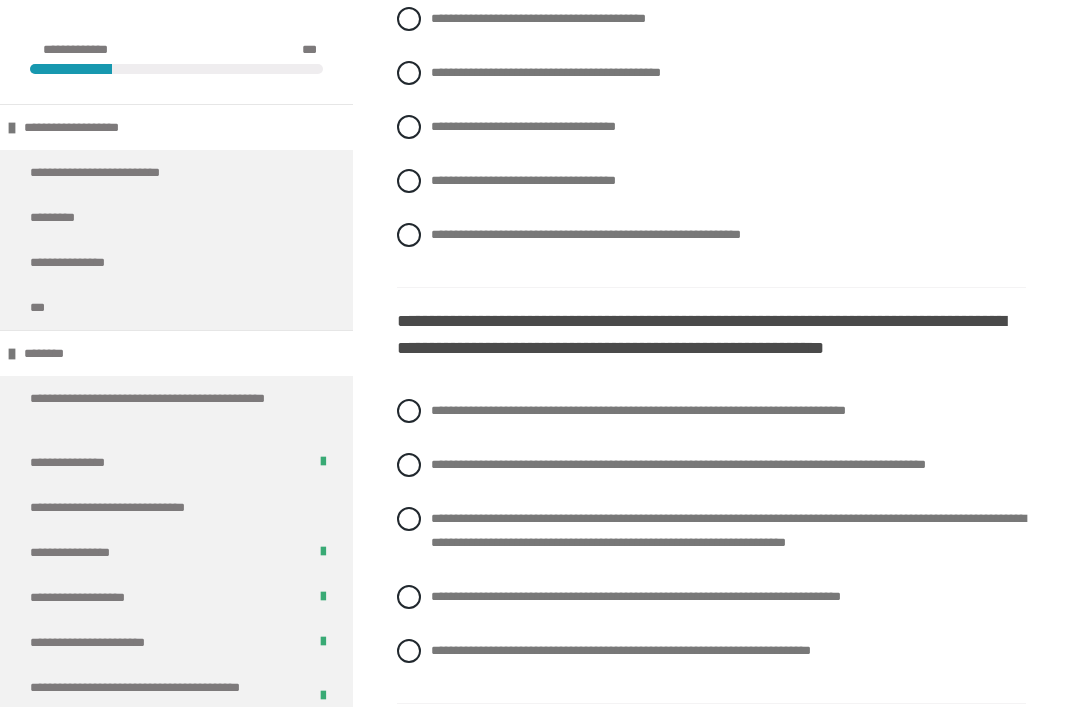 click on "**********" at bounding box center [711, 181] 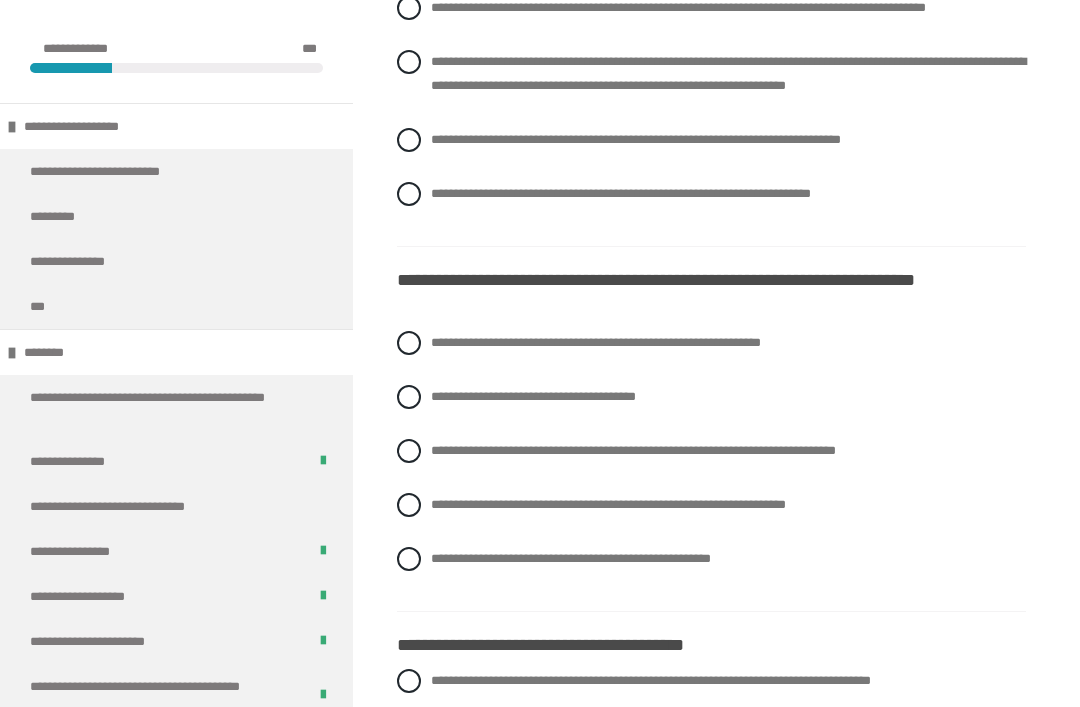 scroll, scrollTop: 3123, scrollLeft: 0, axis: vertical 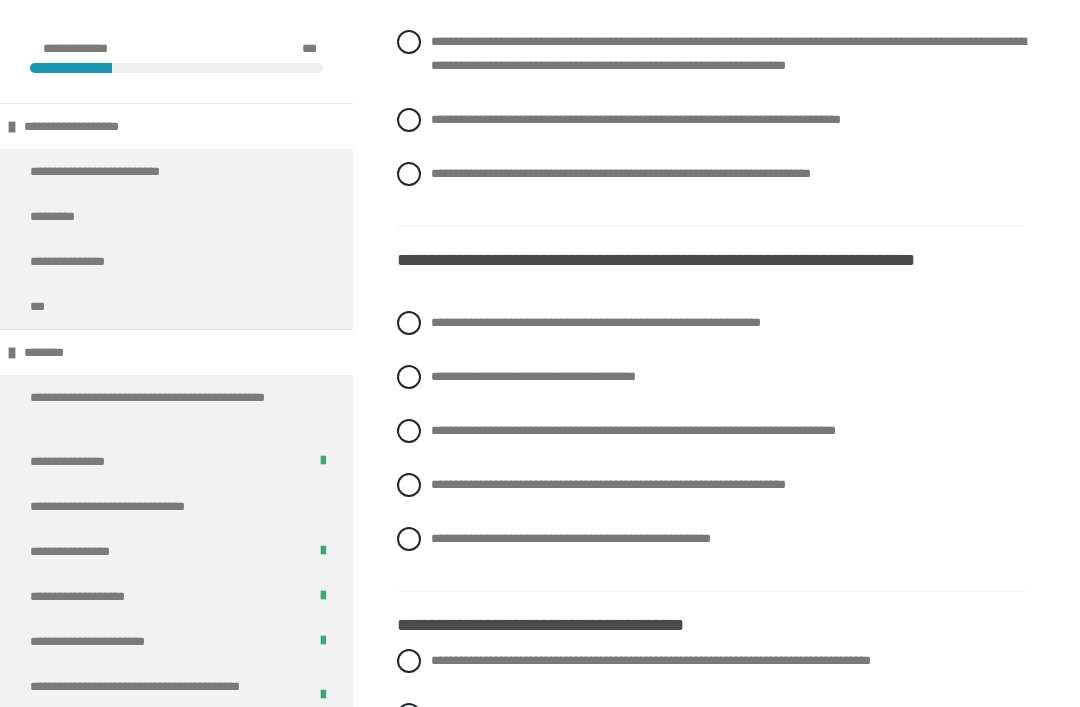 click on "**********" at bounding box center [728, 54] 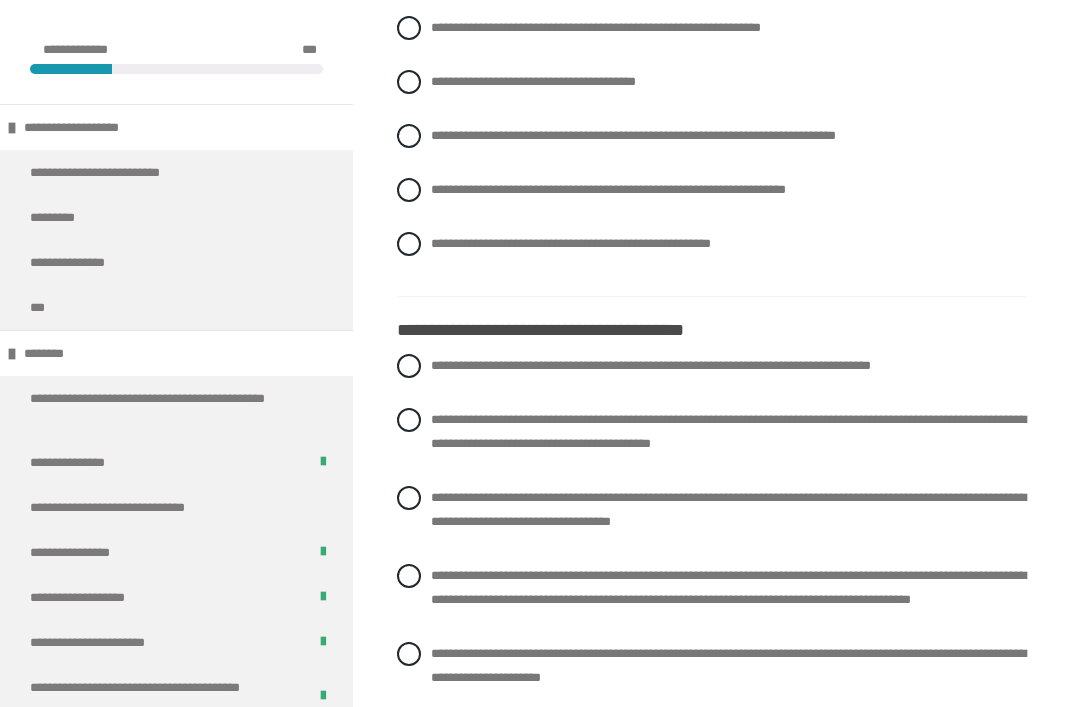 scroll, scrollTop: 3456, scrollLeft: 0, axis: vertical 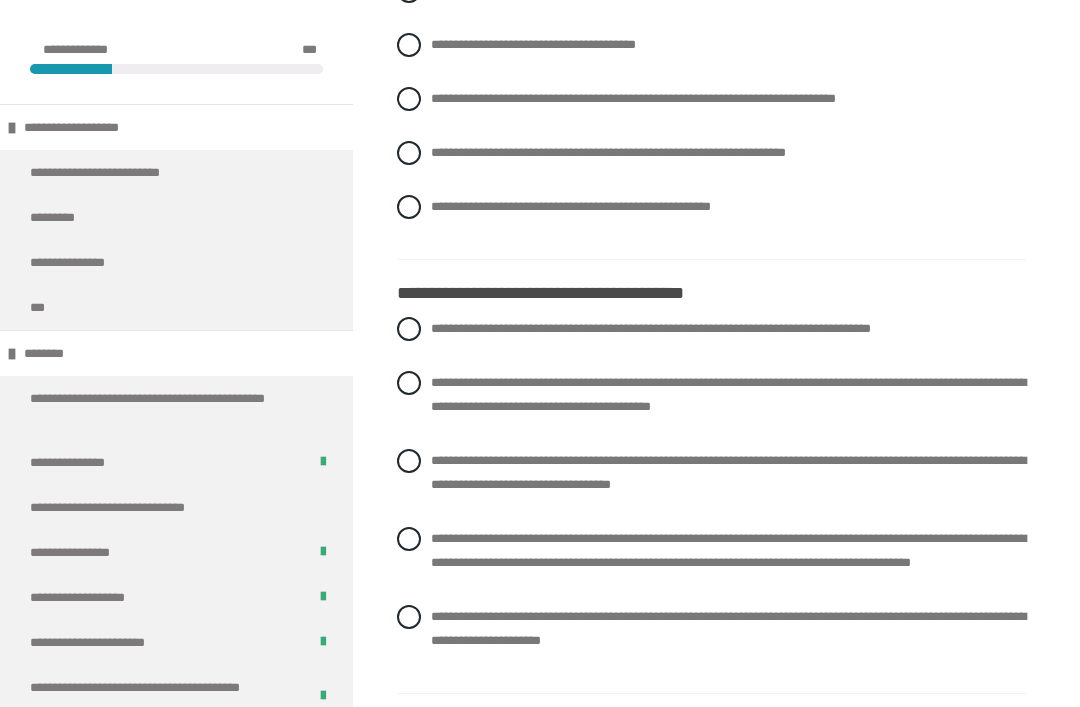 click on "**********" at bounding box center (711, -9) 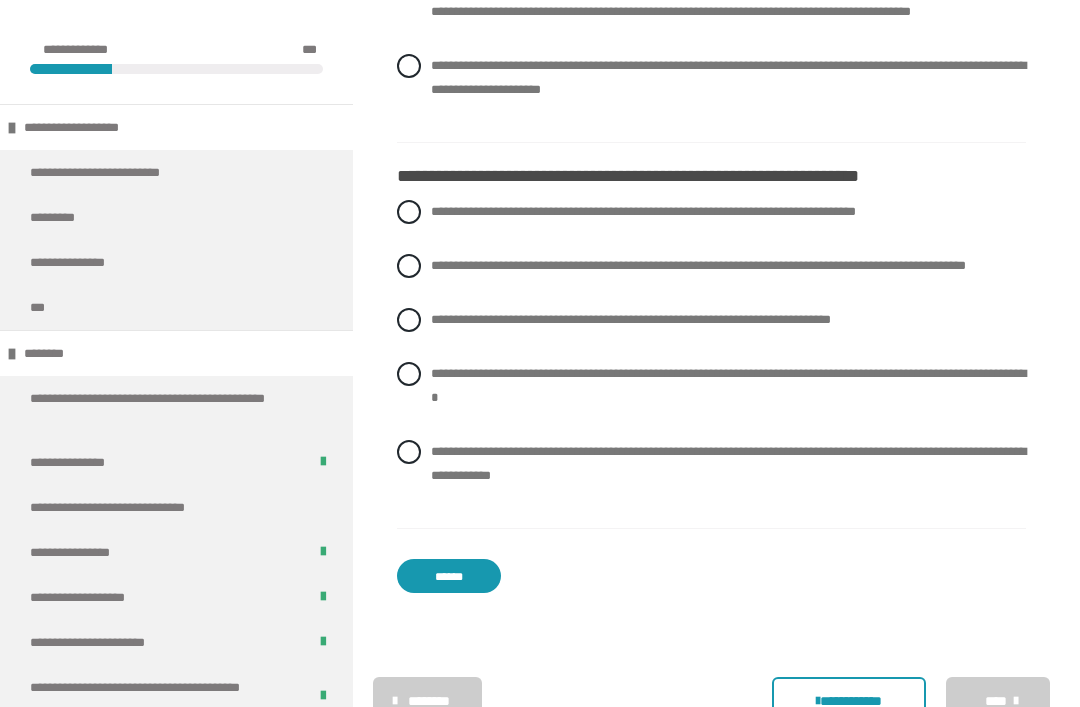 scroll, scrollTop: 4022, scrollLeft: 0, axis: vertical 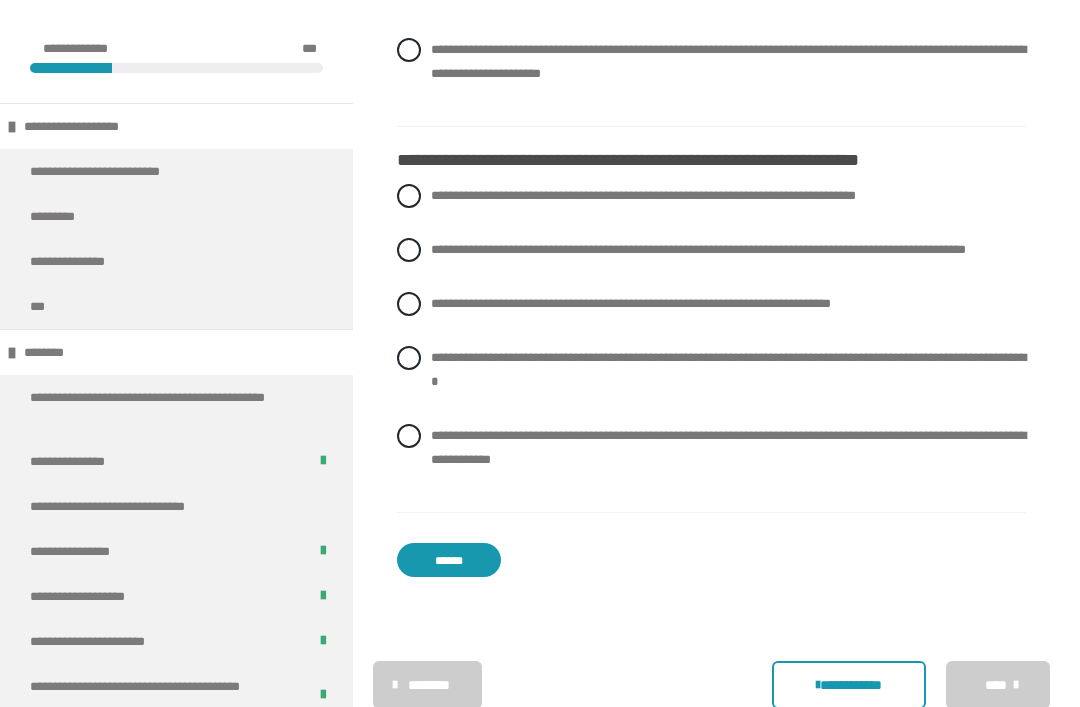 click on "**********" at bounding box center (728, -16) 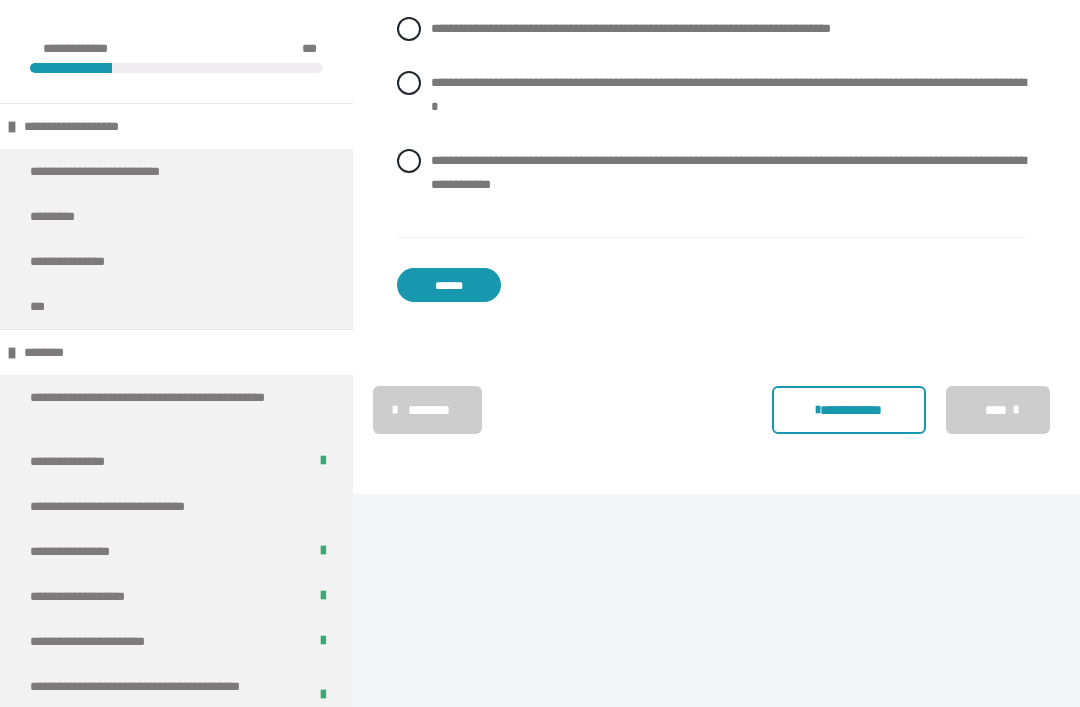 scroll, scrollTop: 4309, scrollLeft: 0, axis: vertical 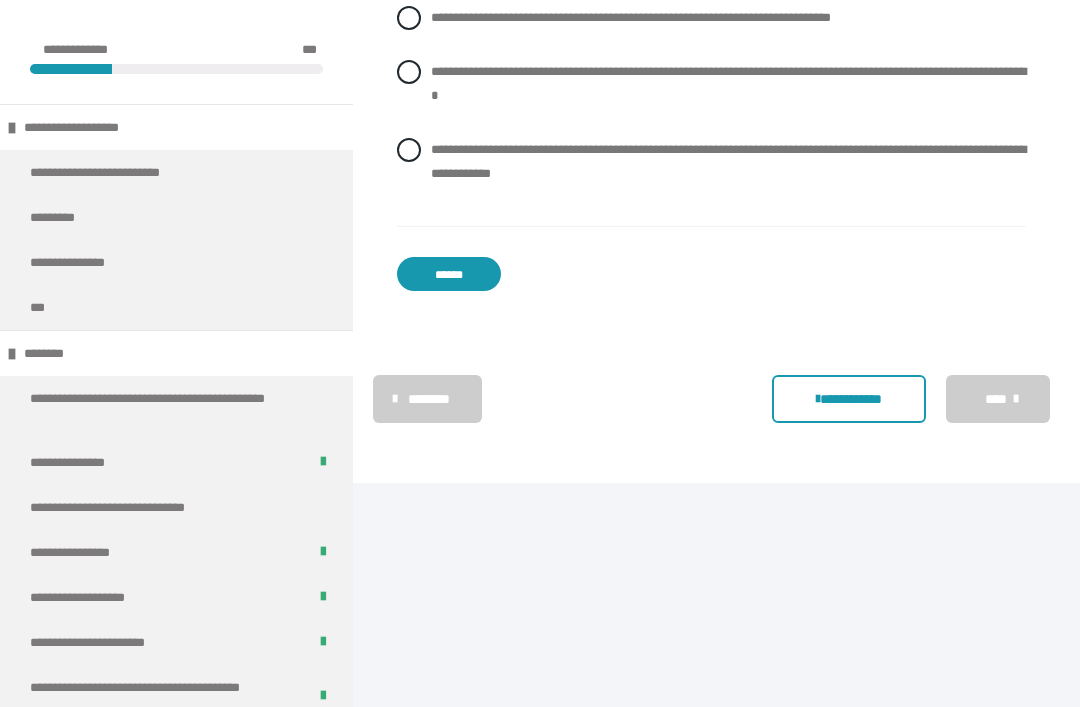 click on "**********" at bounding box center (643, -91) 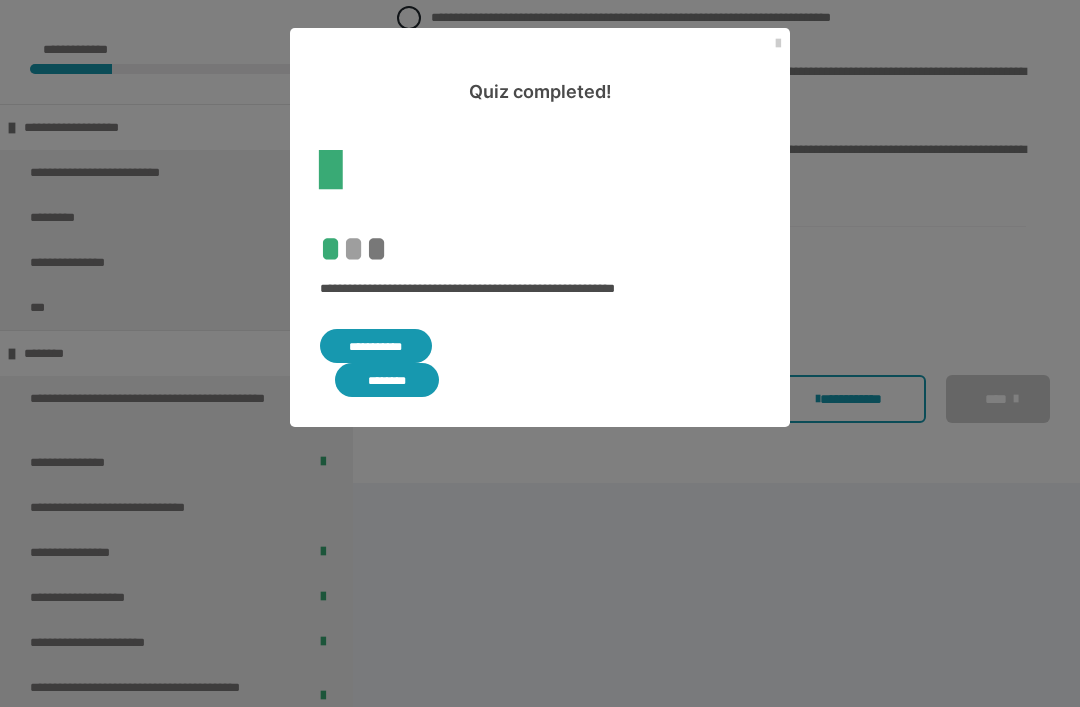 scroll, scrollTop: 529, scrollLeft: 0, axis: vertical 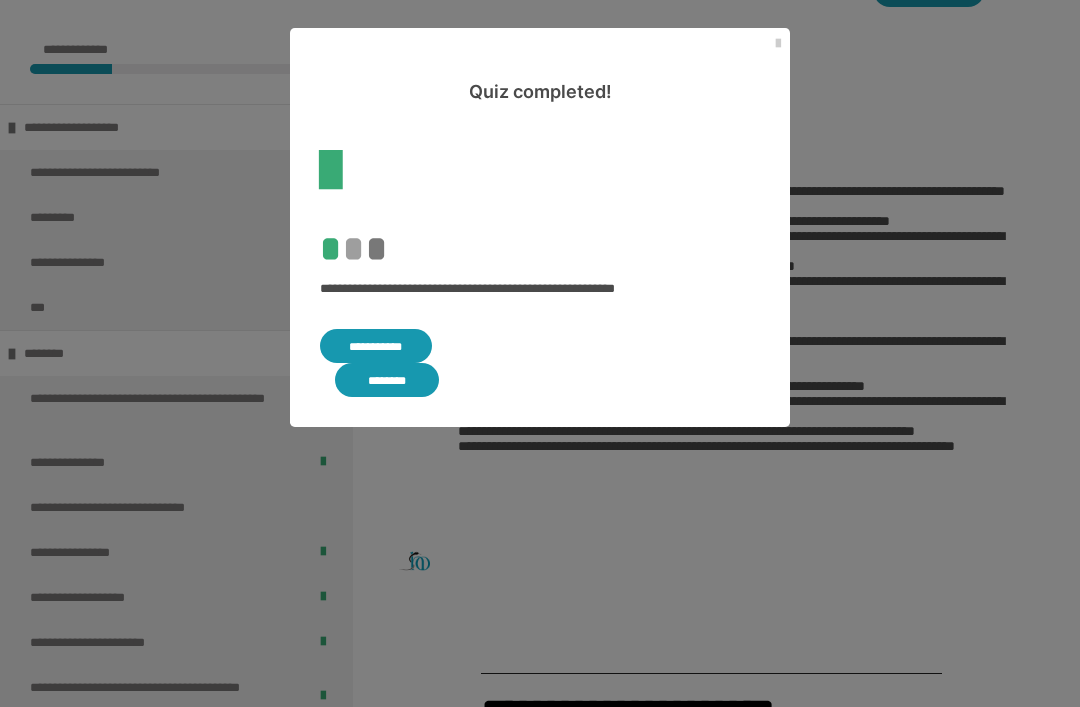click on "**********" at bounding box center [376, 346] 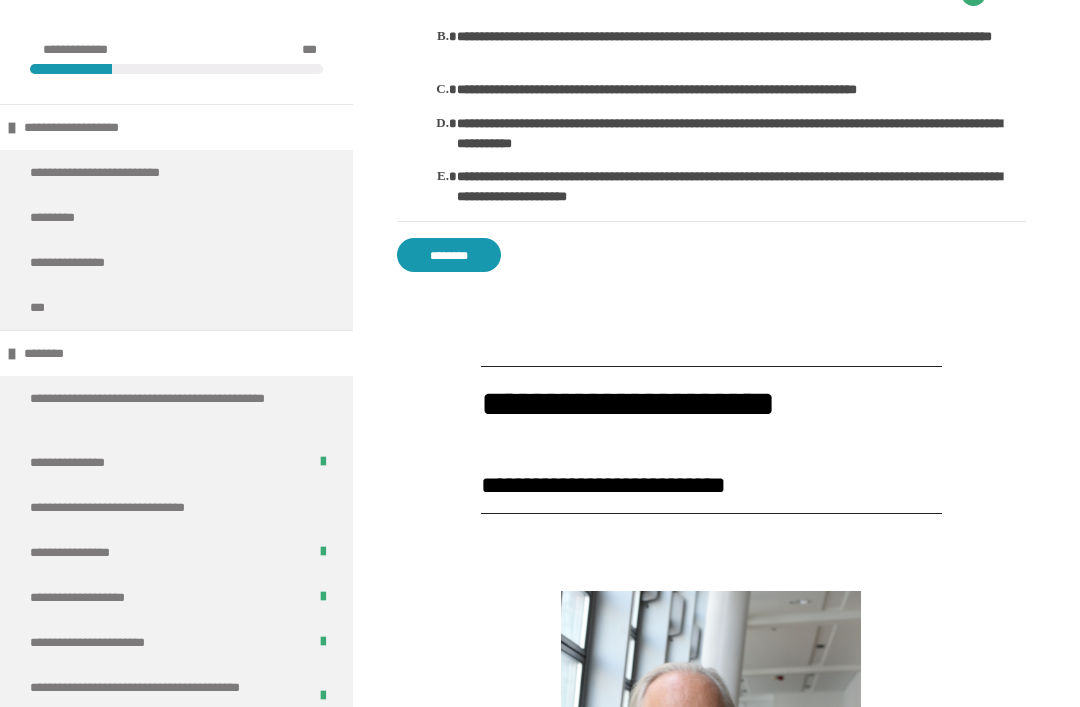 scroll, scrollTop: 3382, scrollLeft: 0, axis: vertical 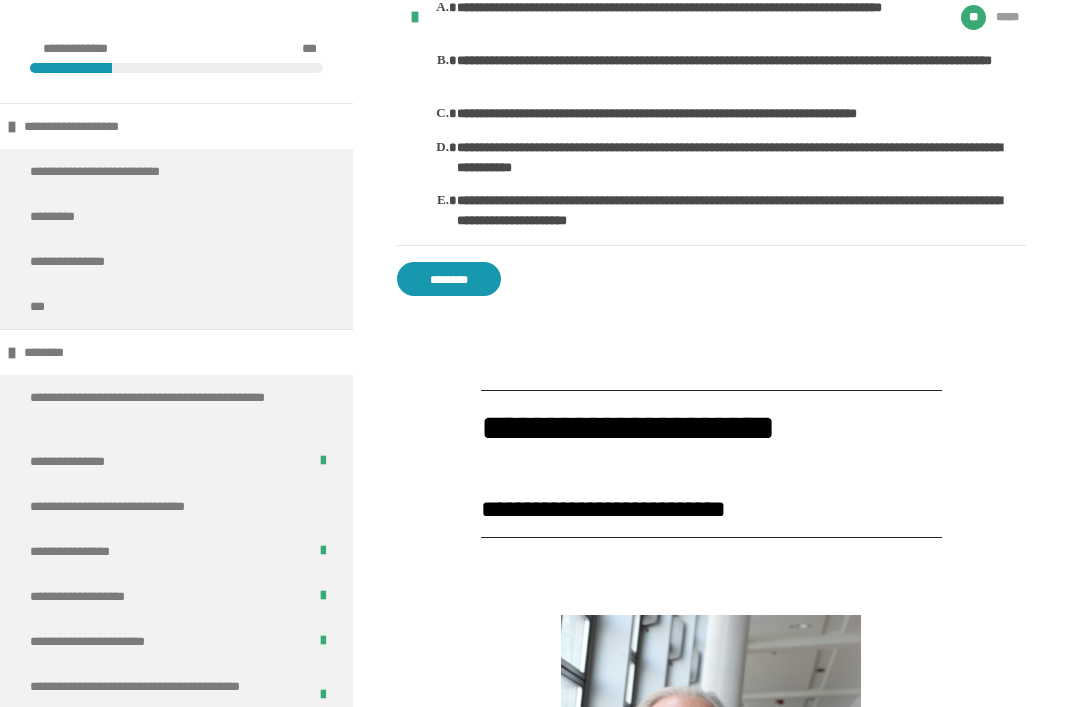 click on "********" at bounding box center [449, 280] 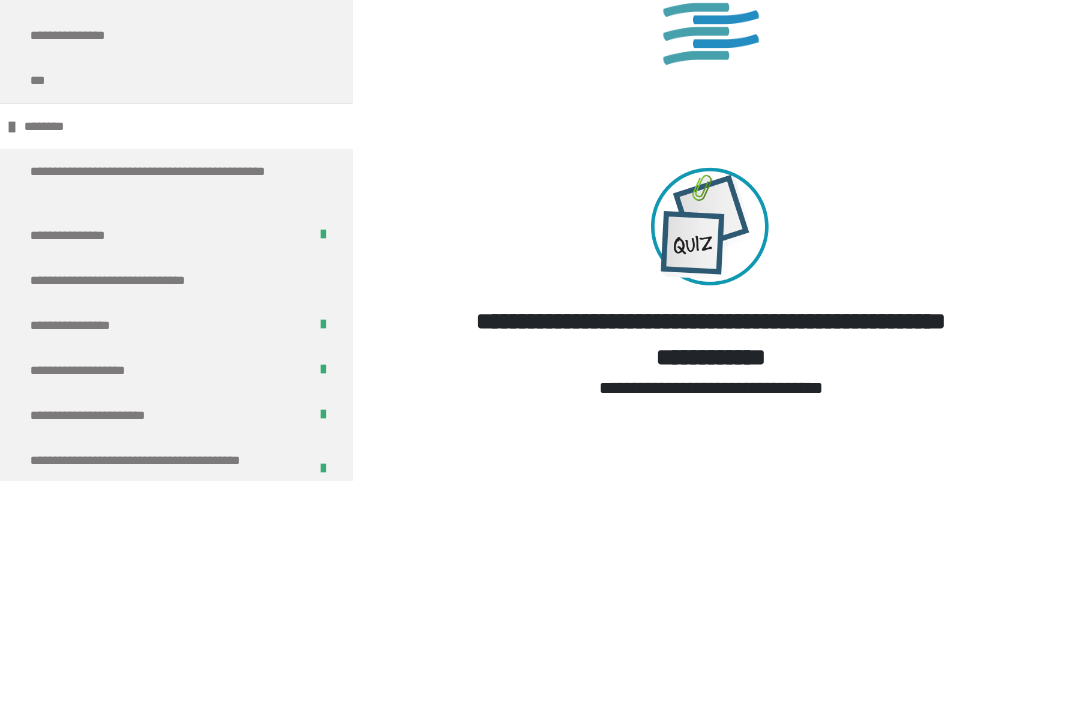 scroll, scrollTop: 3708, scrollLeft: 0, axis: vertical 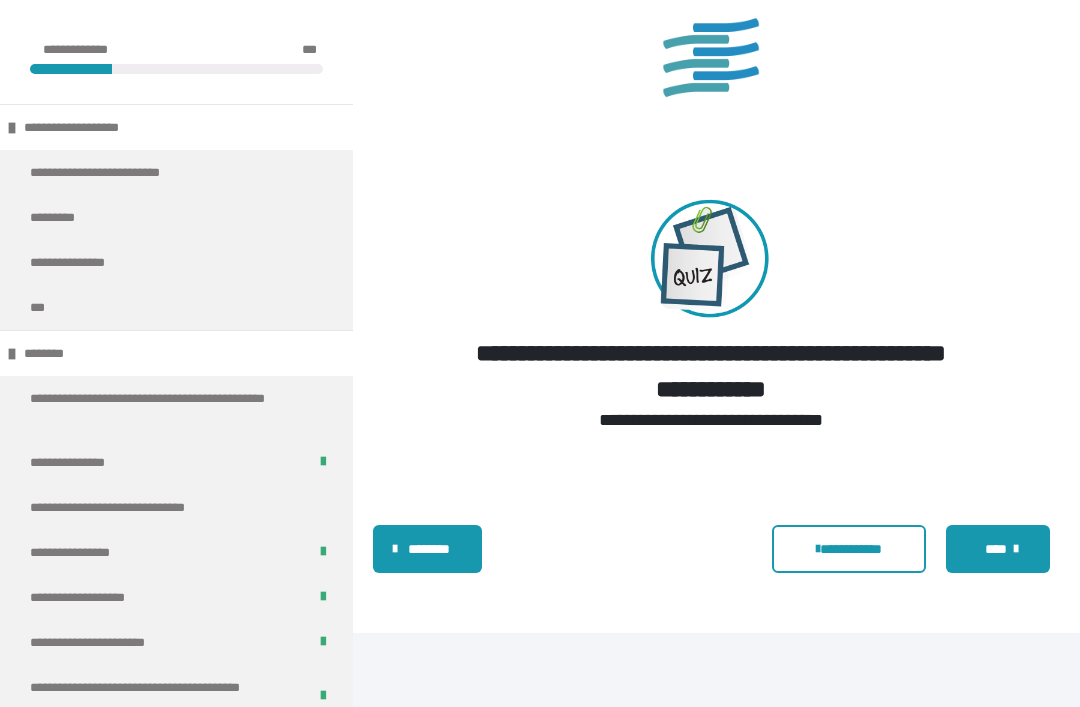 click at bounding box center [1016, 549] 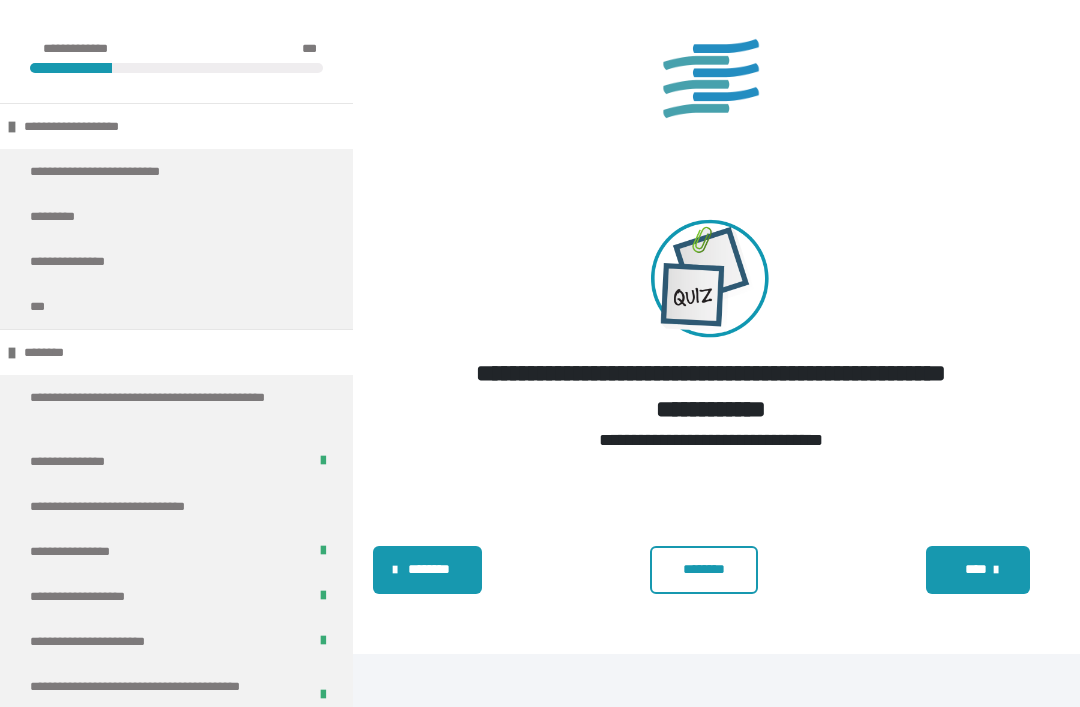 scroll, scrollTop: 2462, scrollLeft: 0, axis: vertical 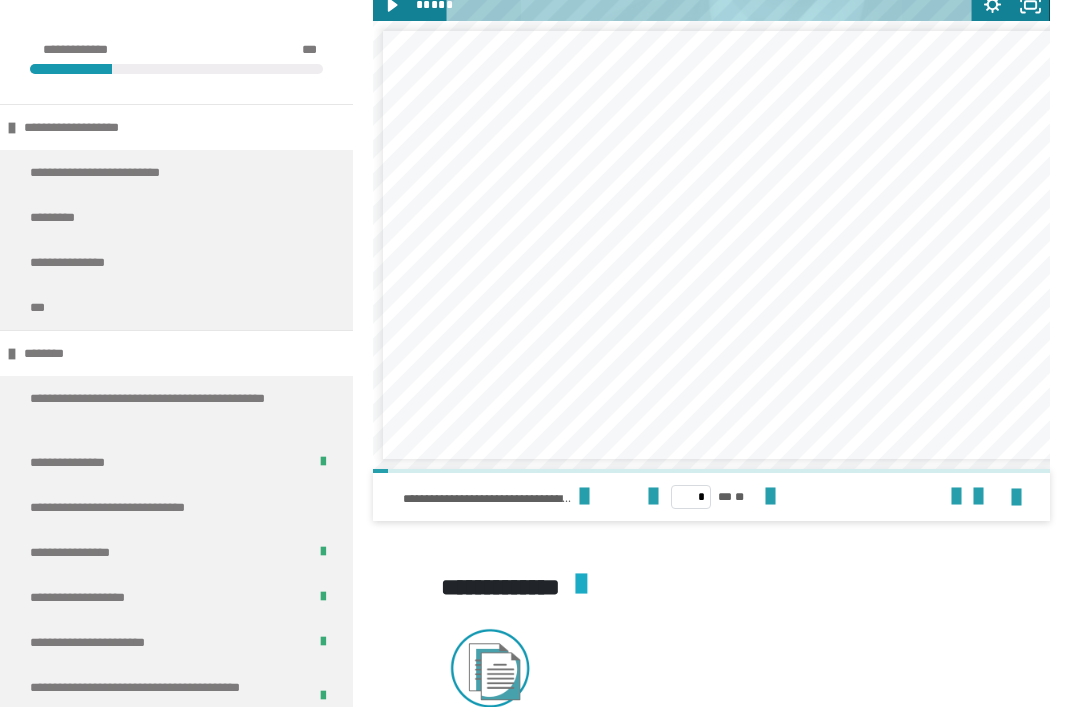 click at bounding box center (770, 497) 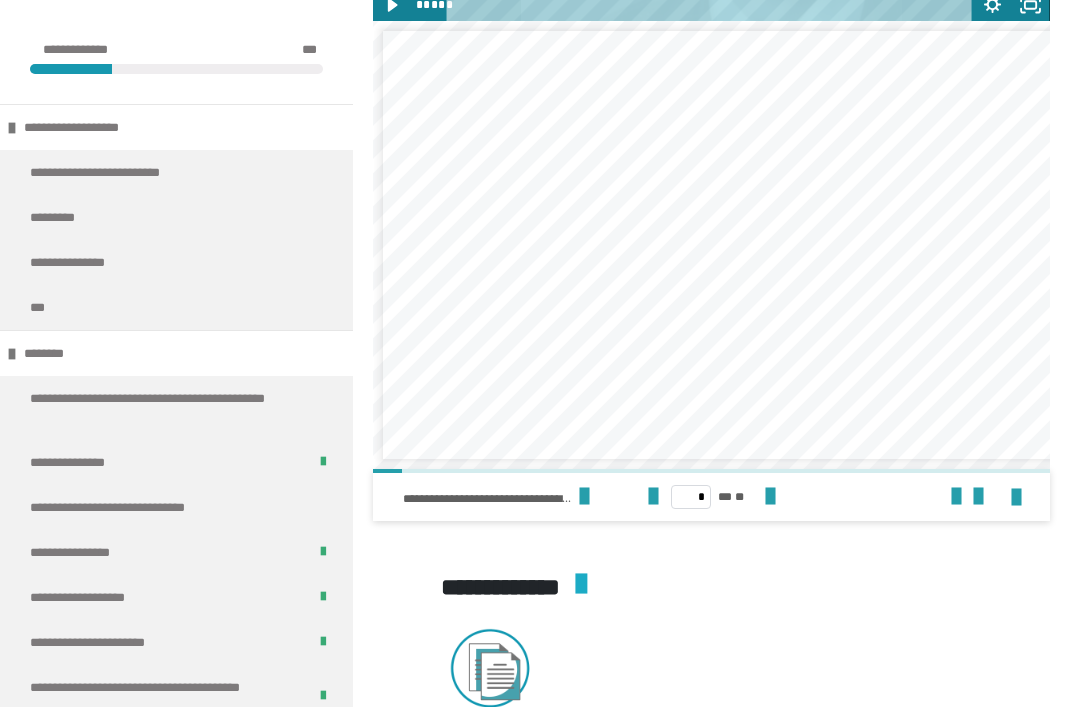 click at bounding box center [770, 497] 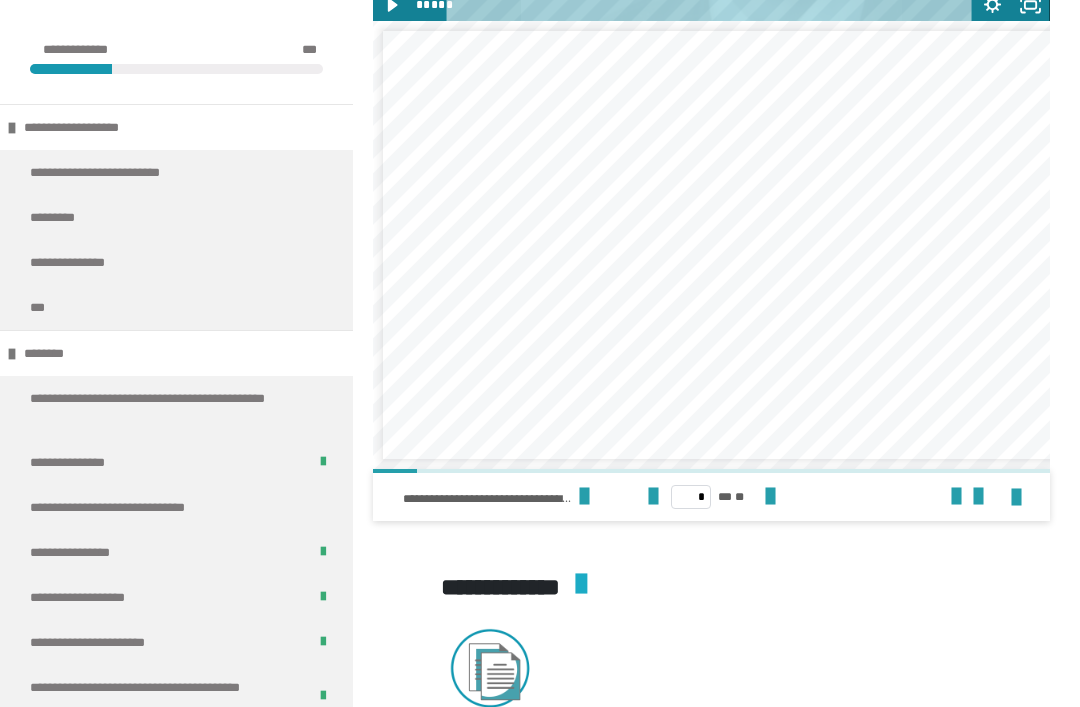 click on "* ** **" at bounding box center [711, 497] 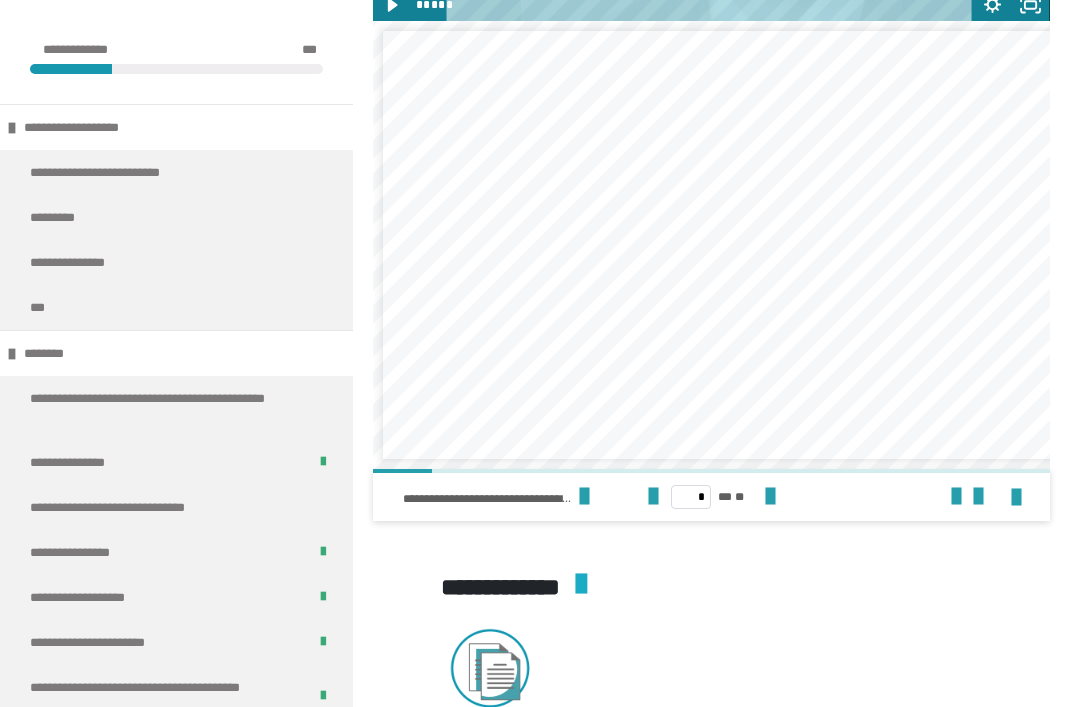click at bounding box center [770, 497] 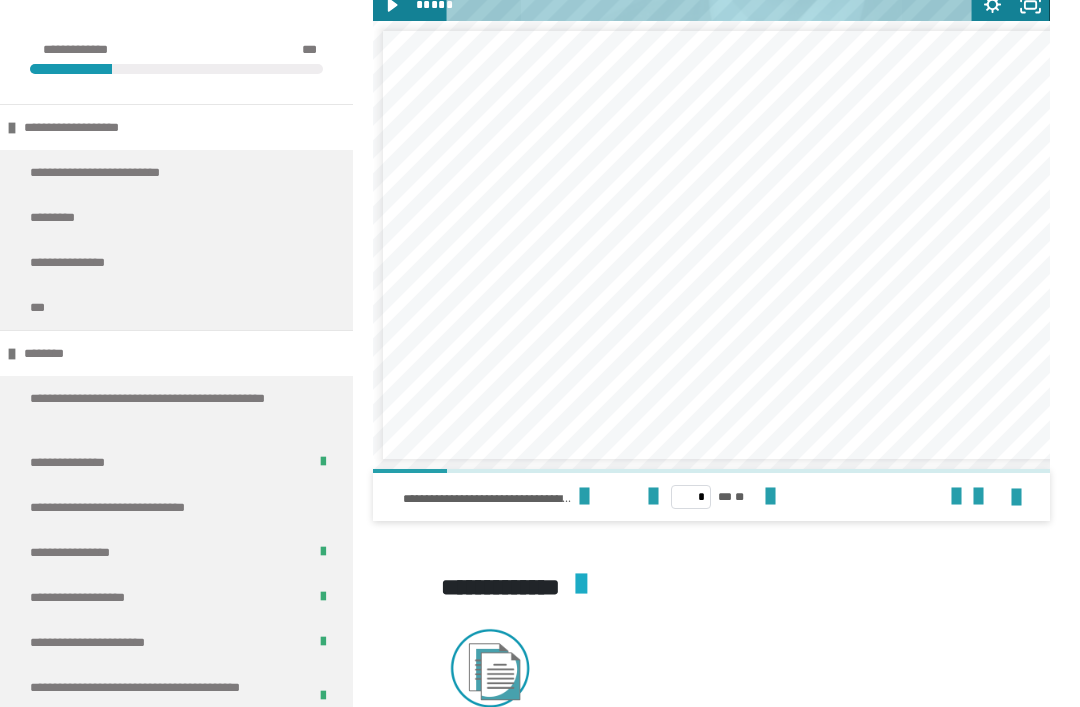 click at bounding box center (770, 497) 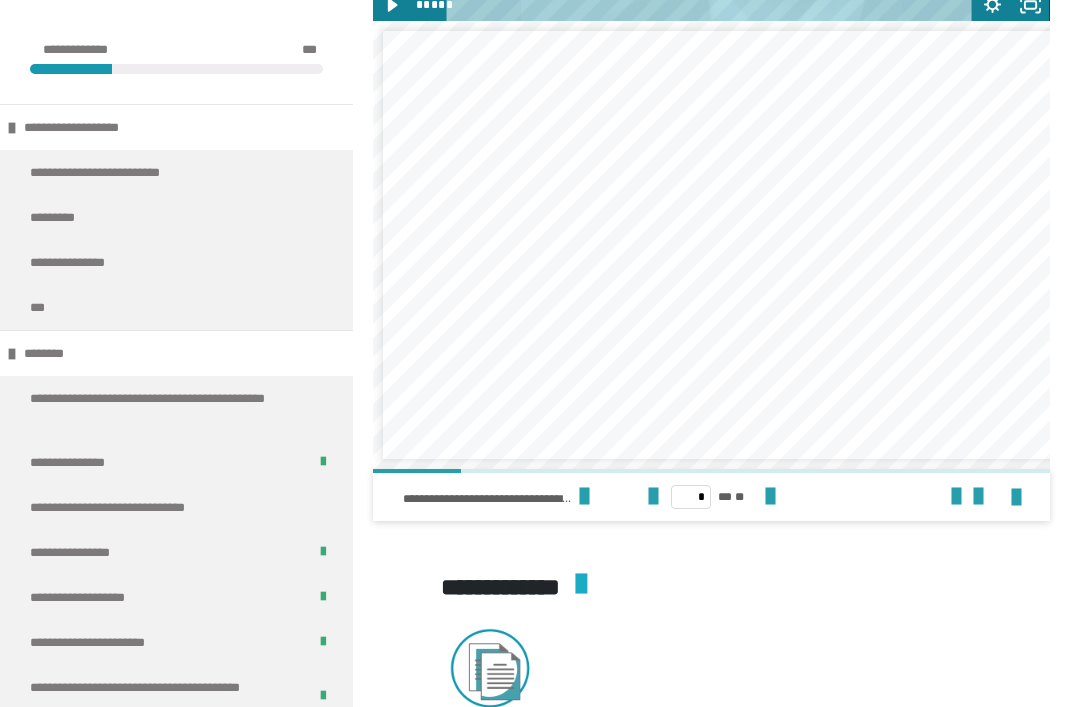 click at bounding box center [770, 497] 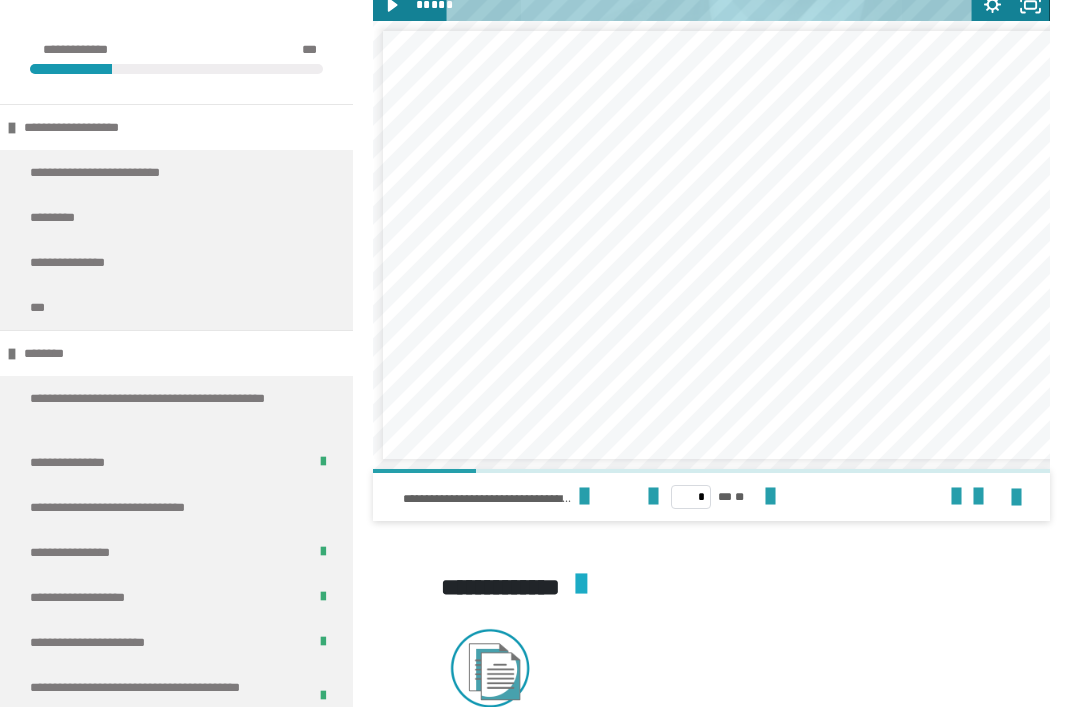 click at bounding box center [770, 497] 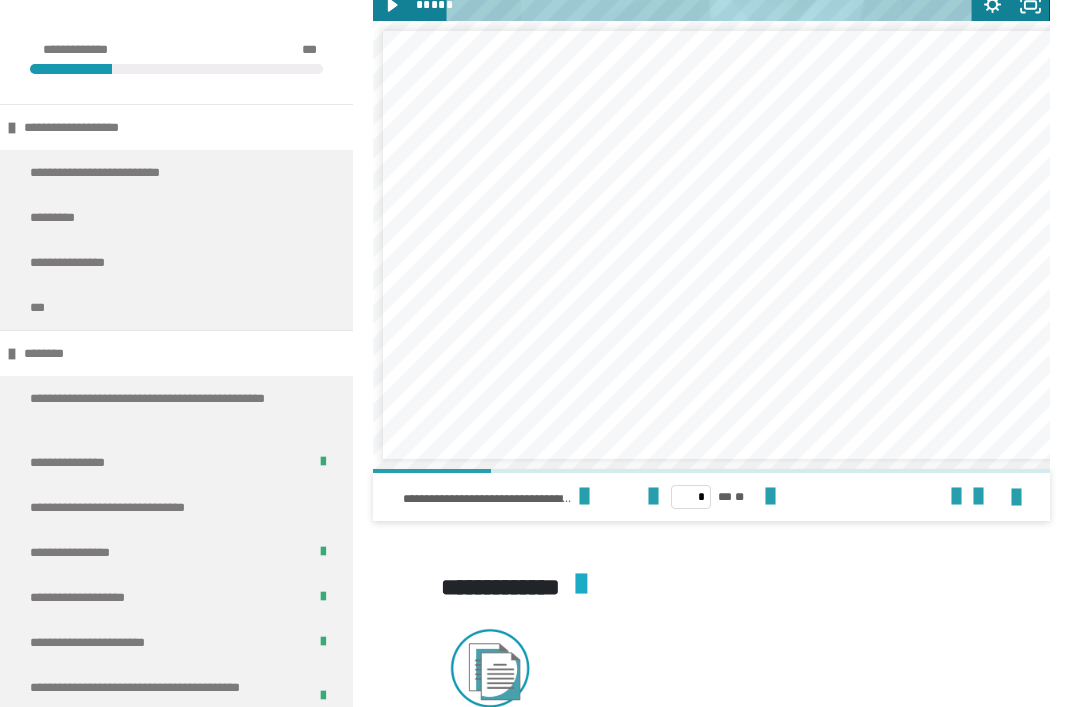click at bounding box center (770, 497) 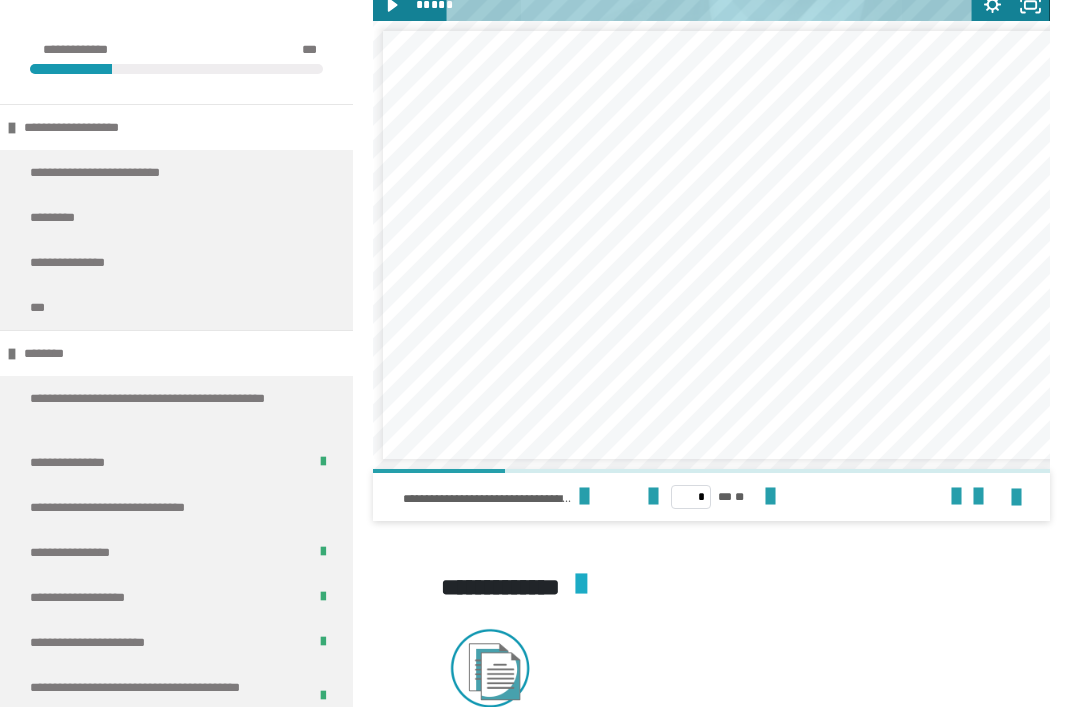 click at bounding box center (770, 497) 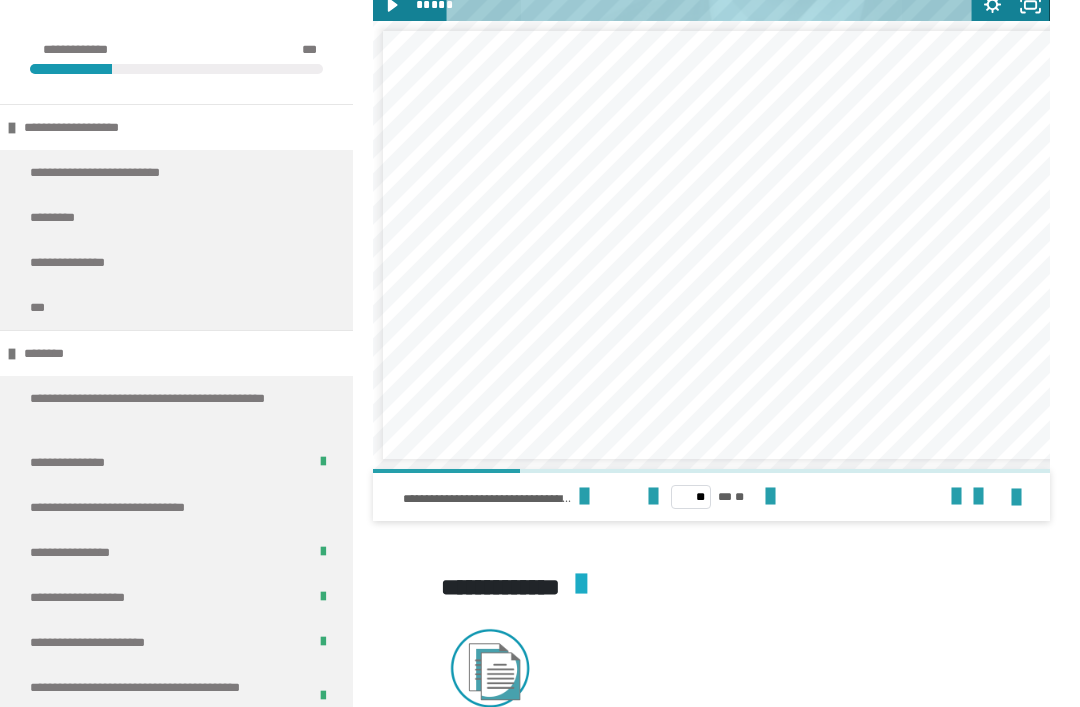 click at bounding box center [770, 497] 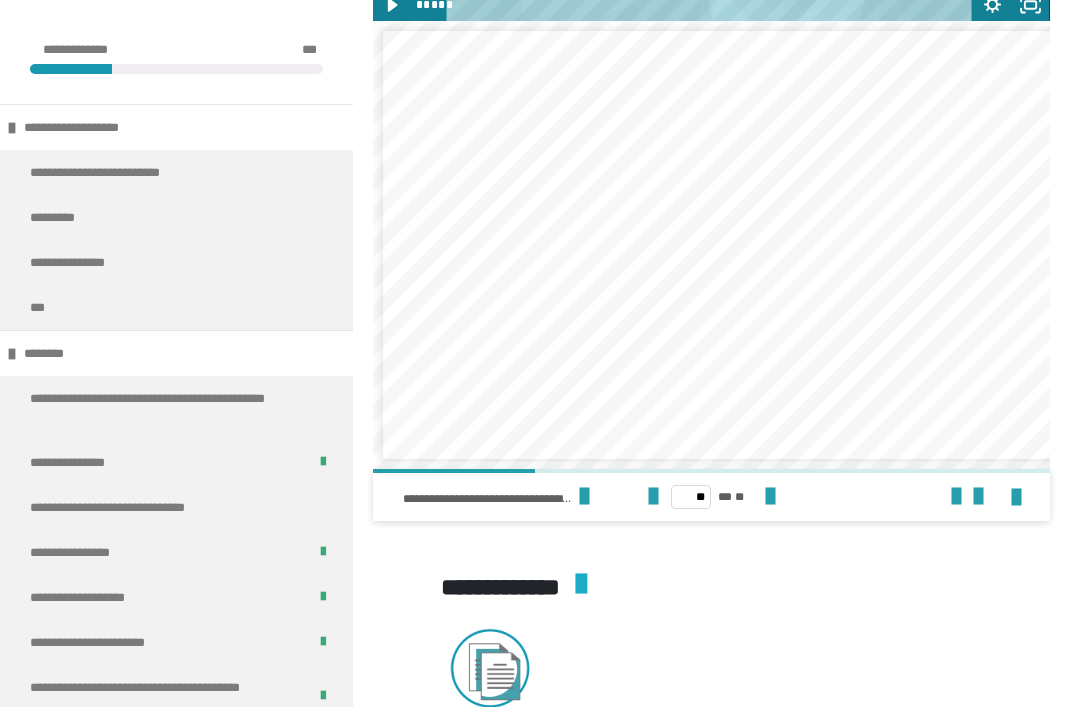 click at bounding box center [770, 497] 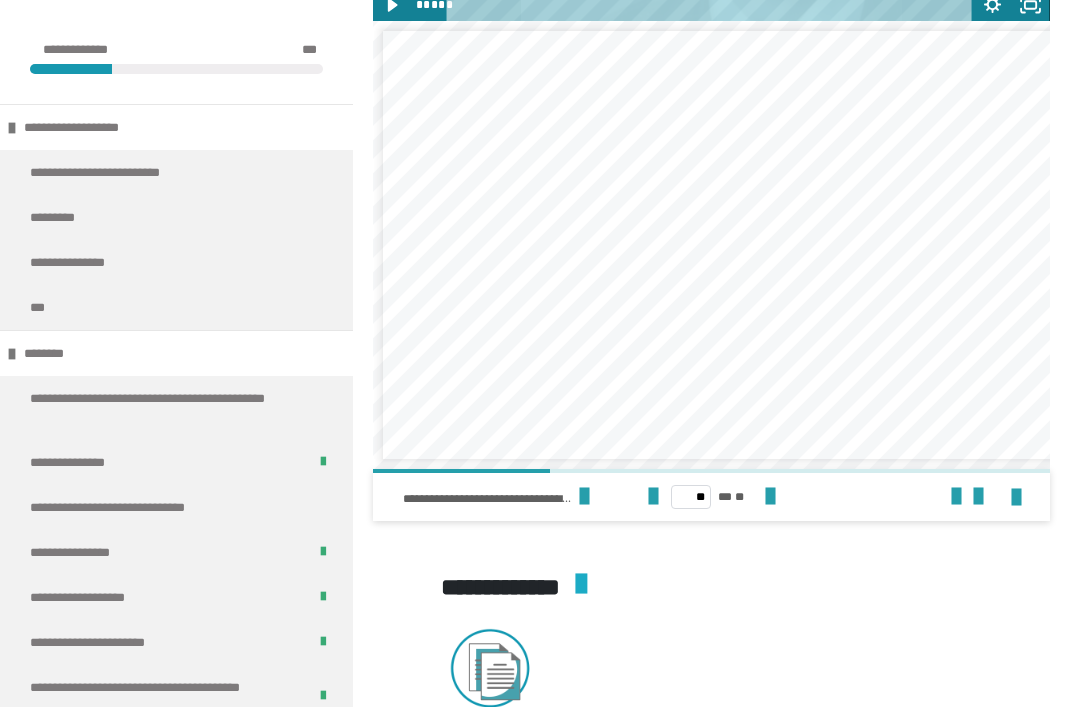 click at bounding box center [770, 497] 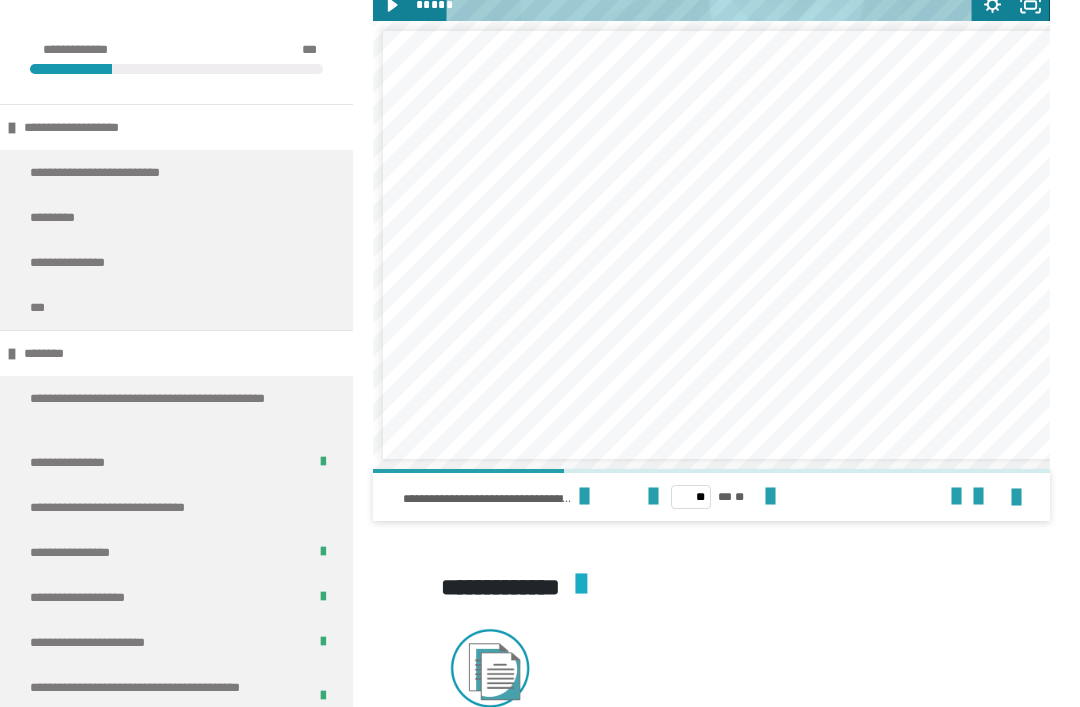 click at bounding box center [770, 497] 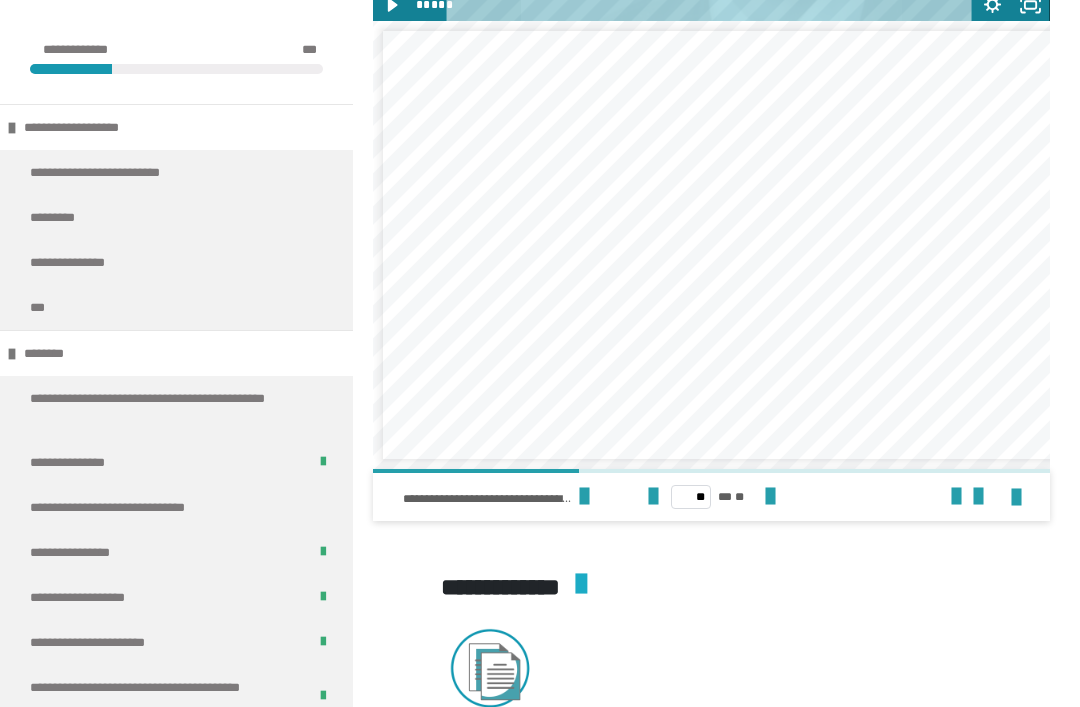 click at bounding box center [770, 497] 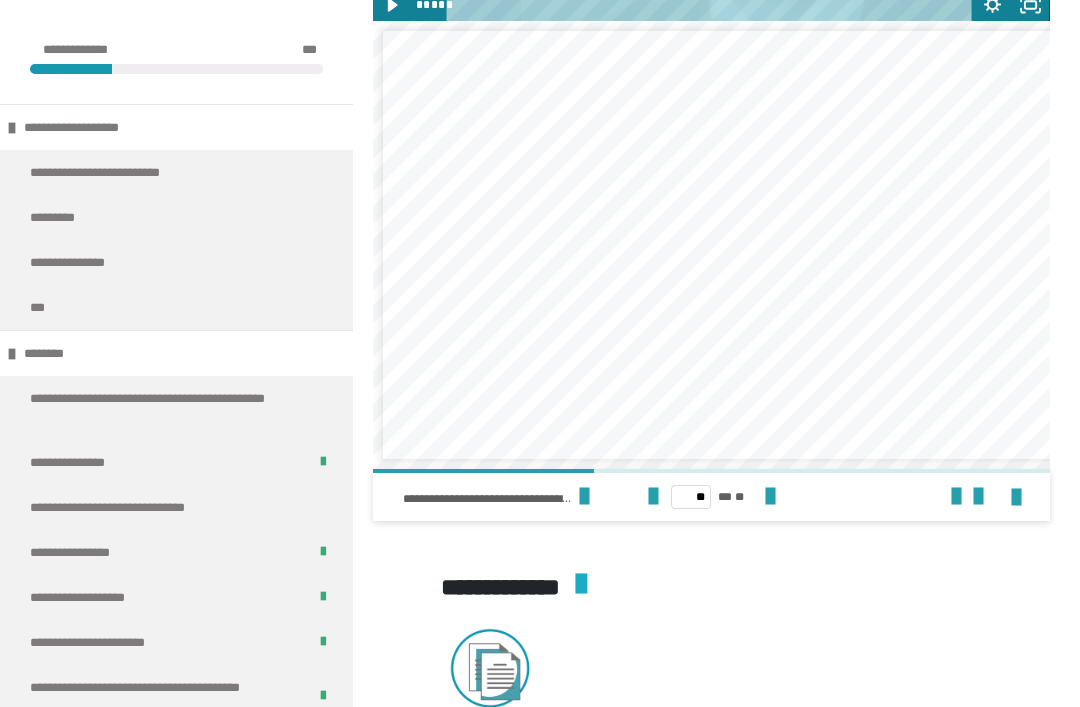 click at bounding box center (770, 497) 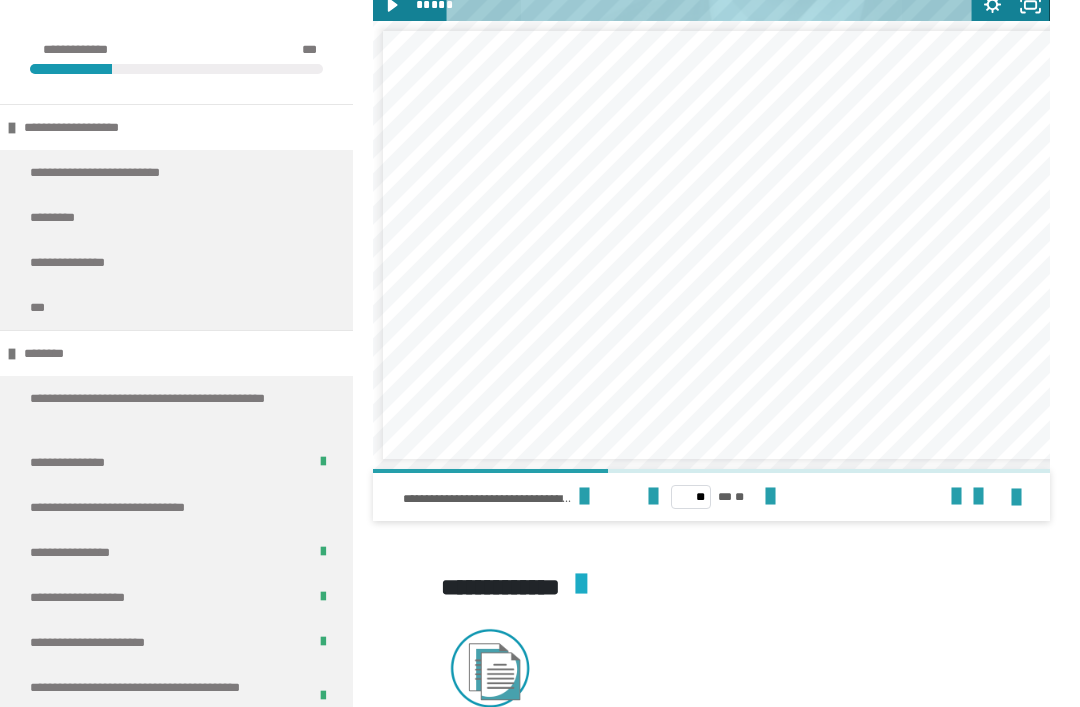 click at bounding box center (770, 497) 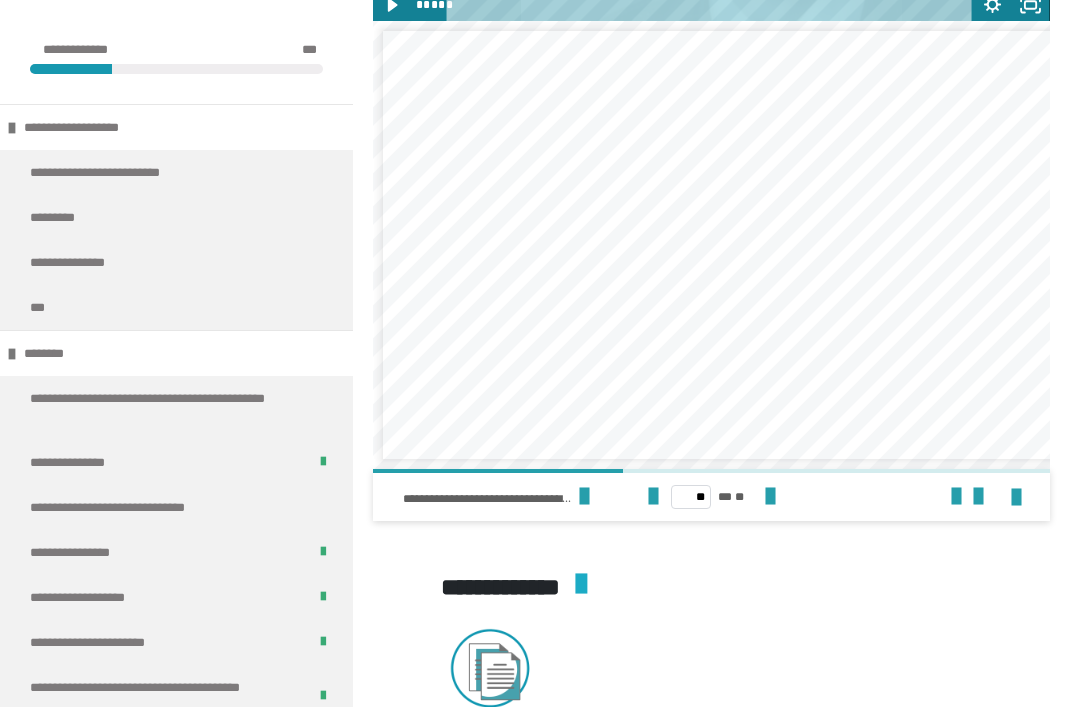 click at bounding box center [770, 497] 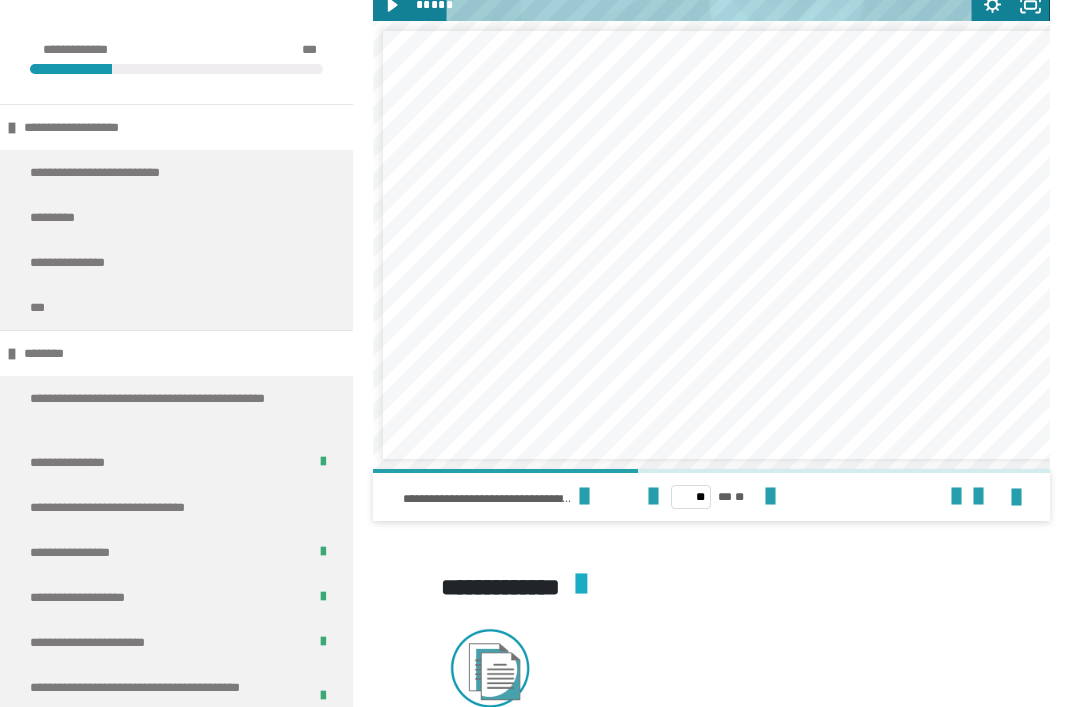 click at bounding box center (770, 497) 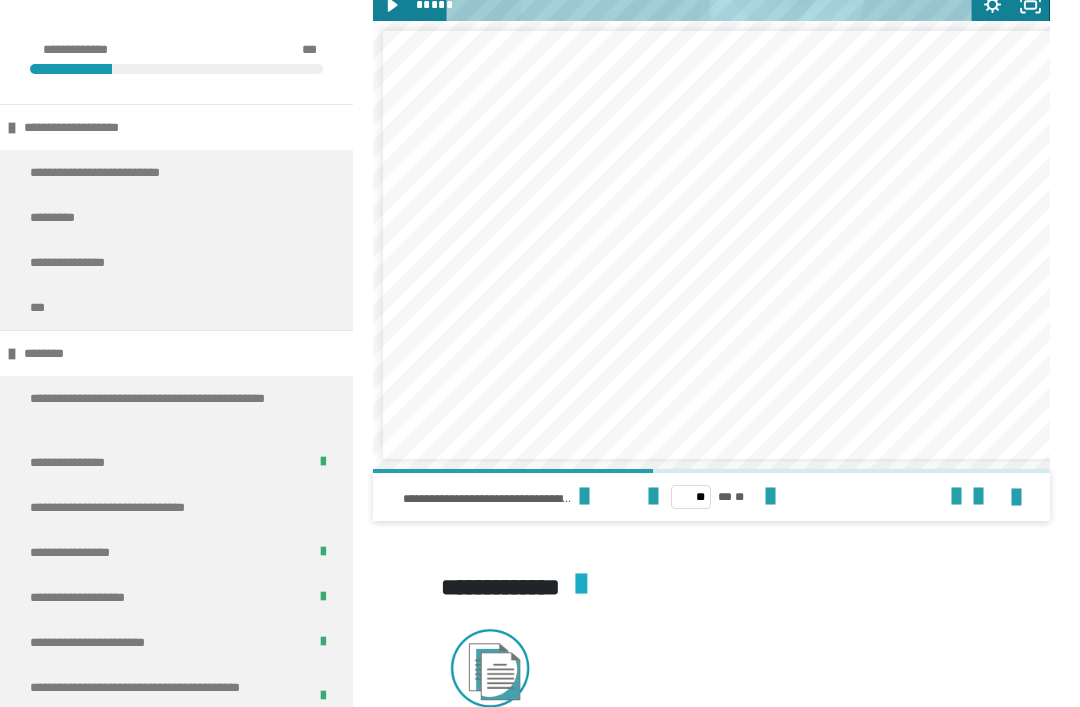 click at bounding box center [770, 497] 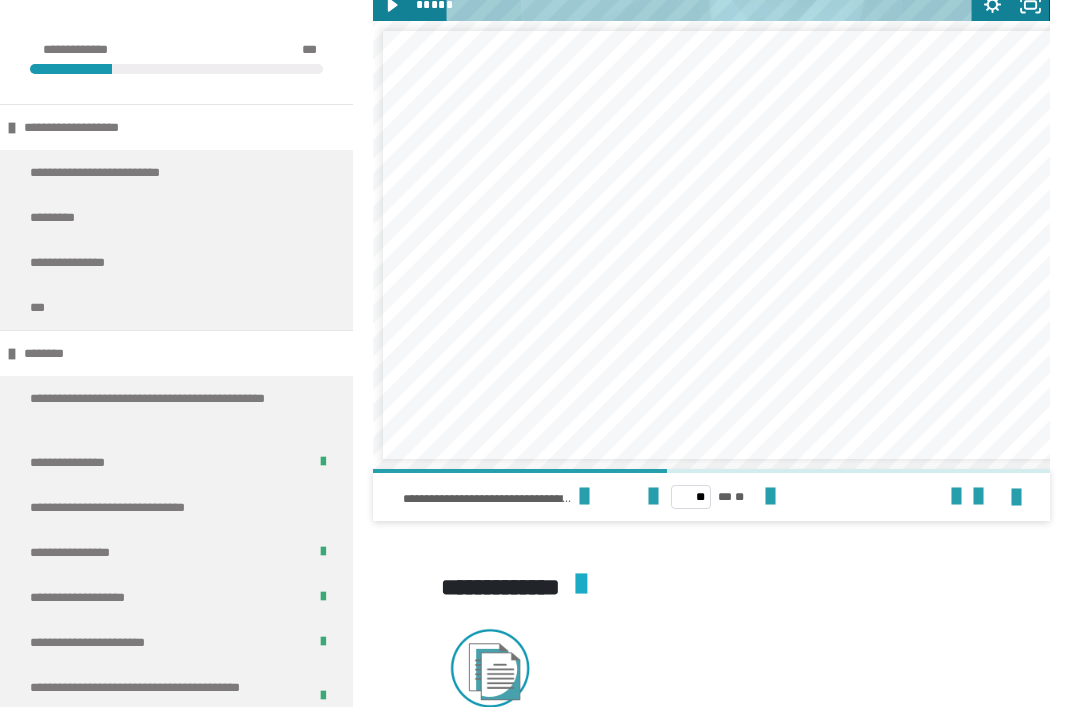 click at bounding box center (770, 497) 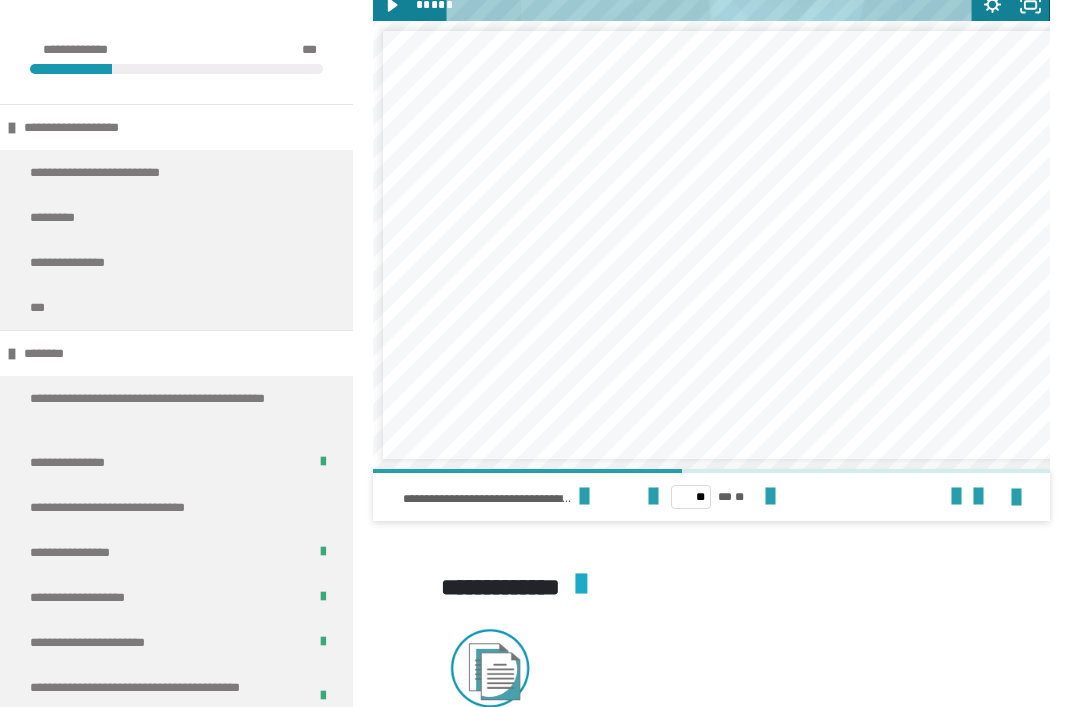 click at bounding box center [770, 497] 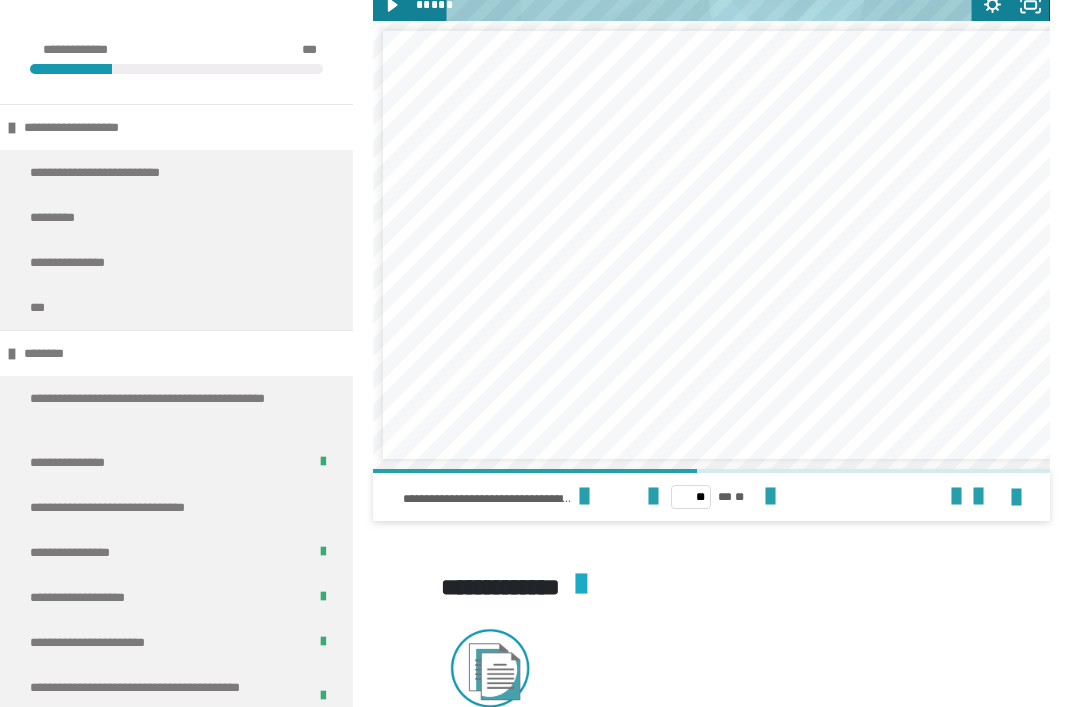 click at bounding box center [653, 497] 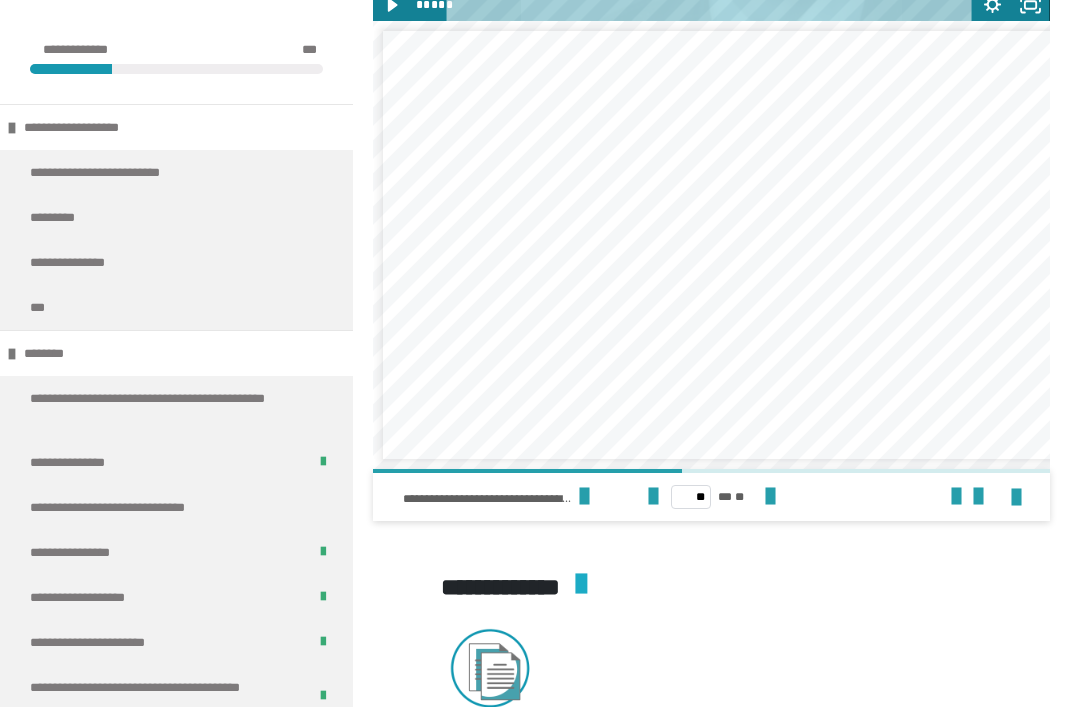 click at bounding box center (770, 497) 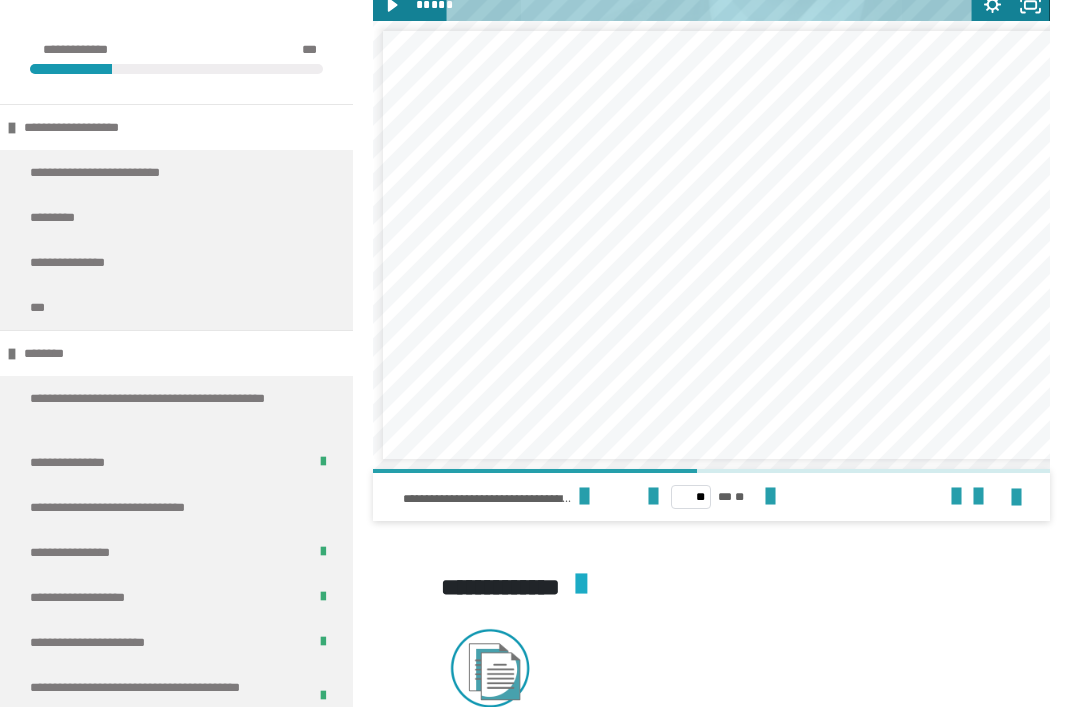 click at bounding box center [770, 497] 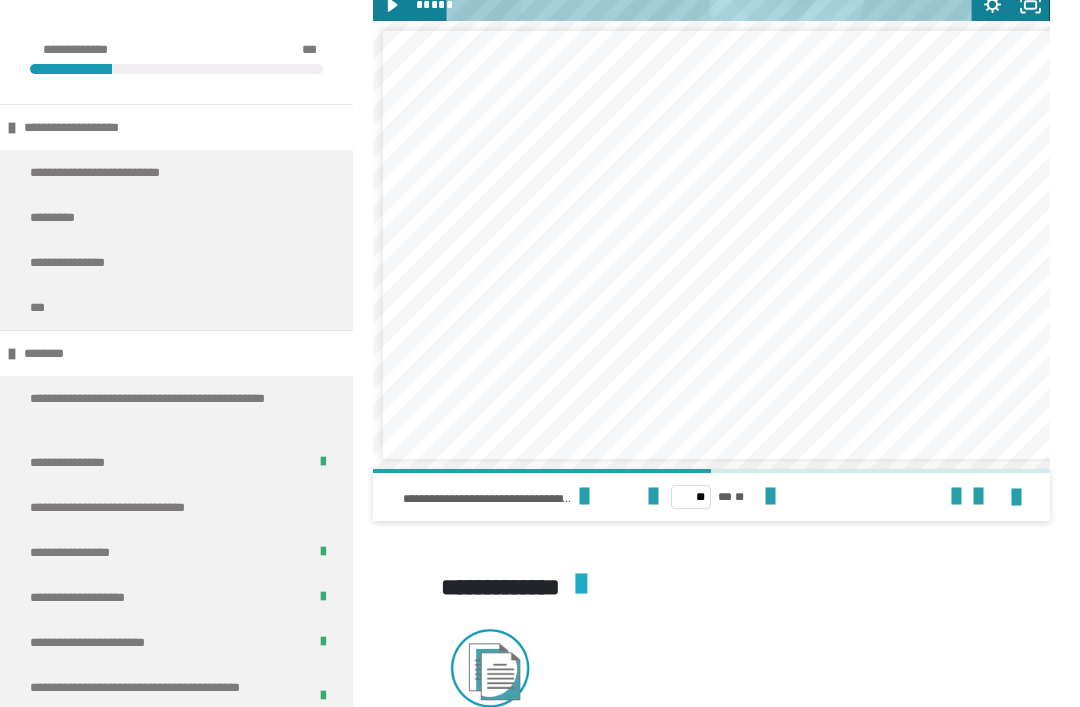 click at bounding box center [770, 497] 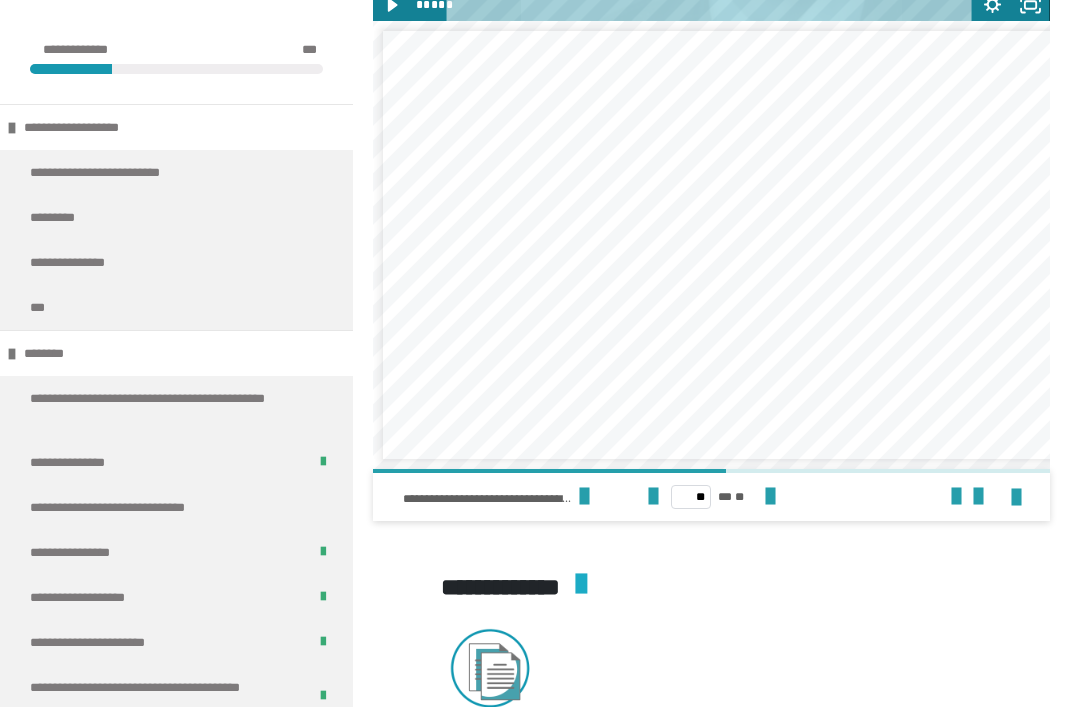 click at bounding box center [770, 497] 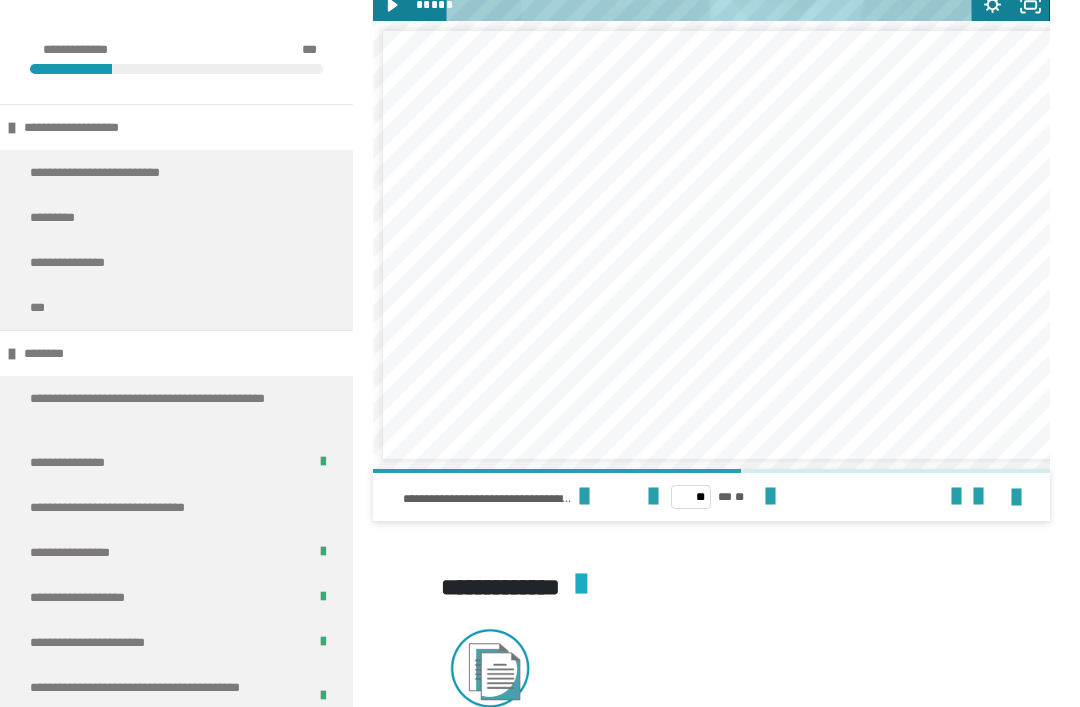click at bounding box center [770, 497] 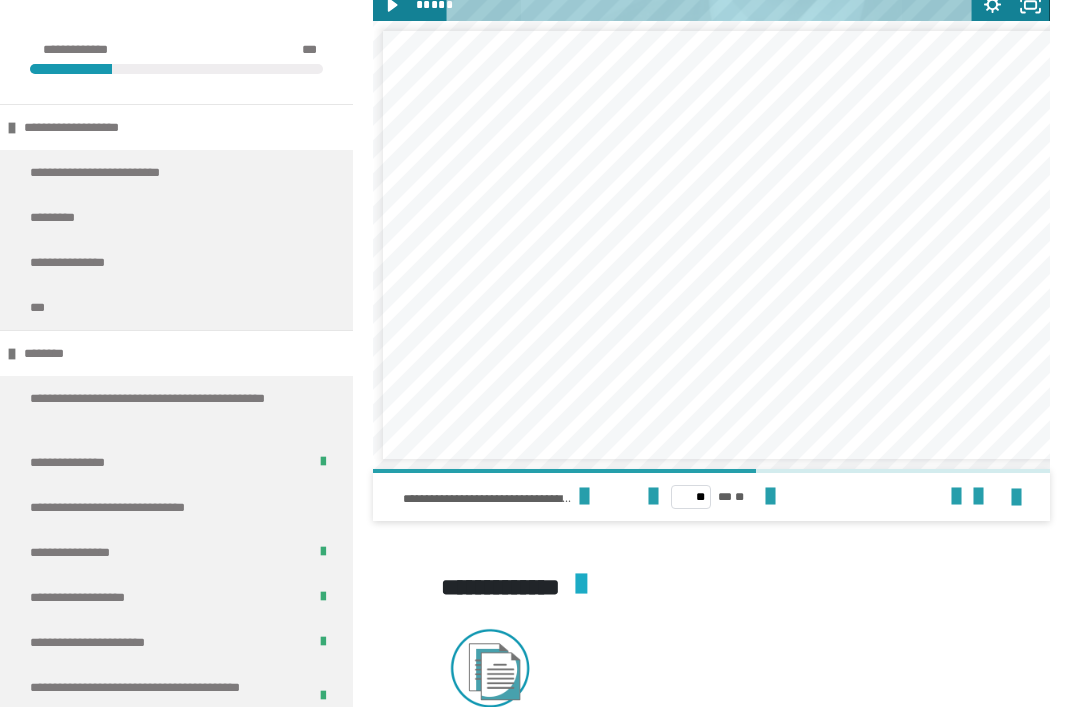 click at bounding box center (770, 497) 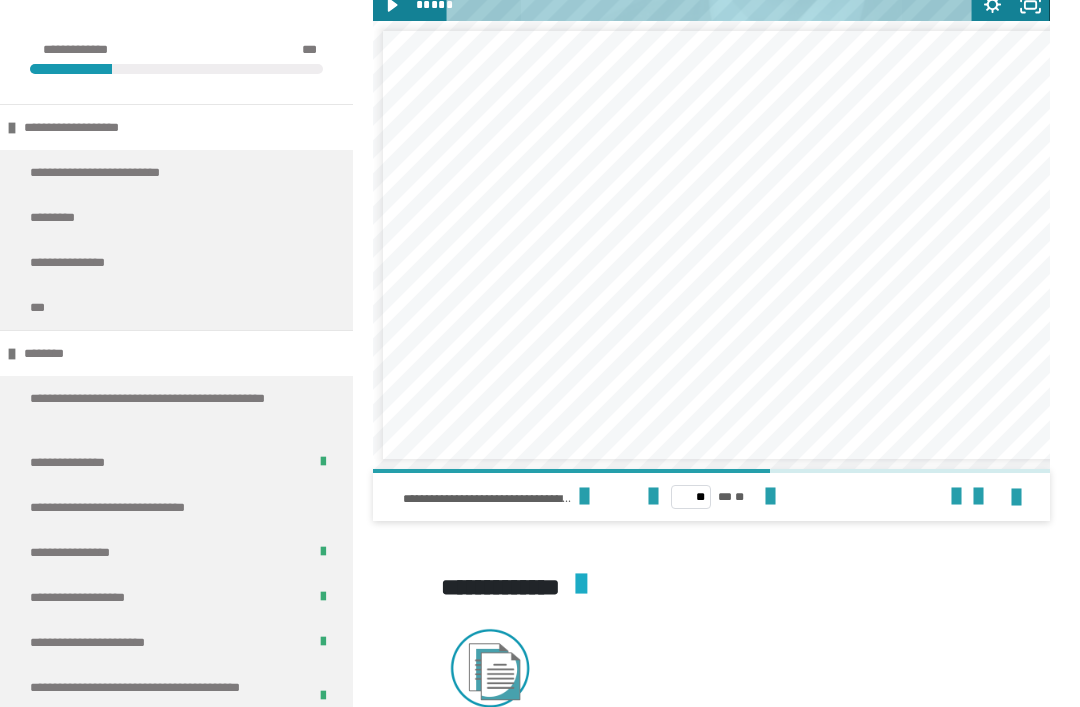 click at bounding box center (770, 497) 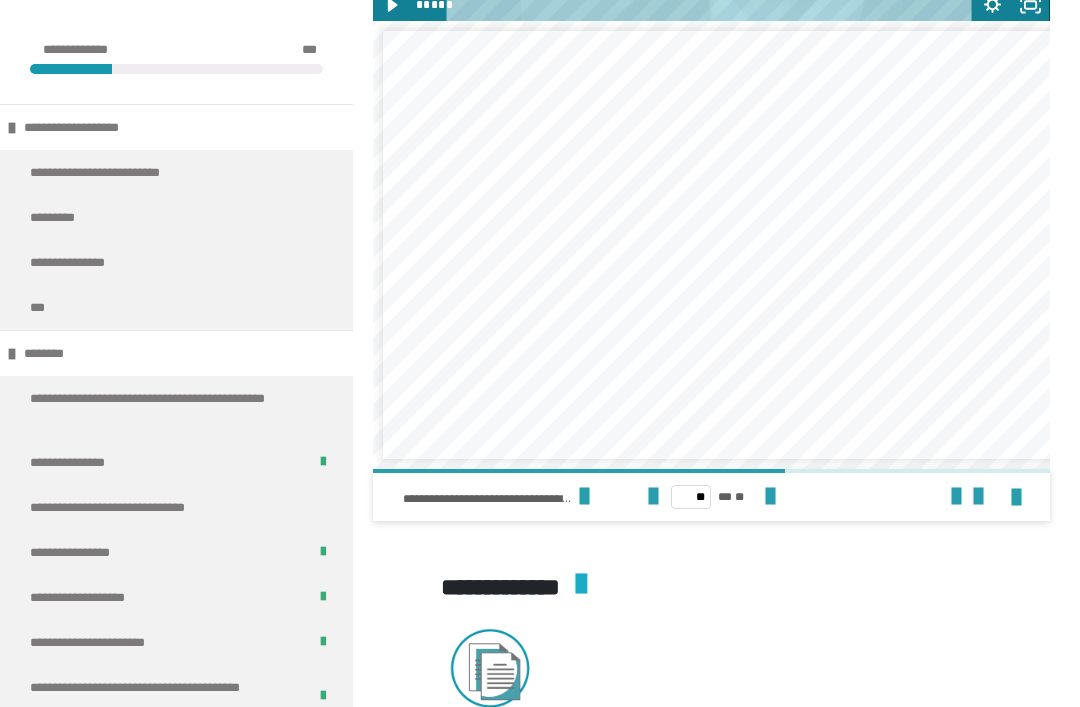 click at bounding box center (770, 497) 